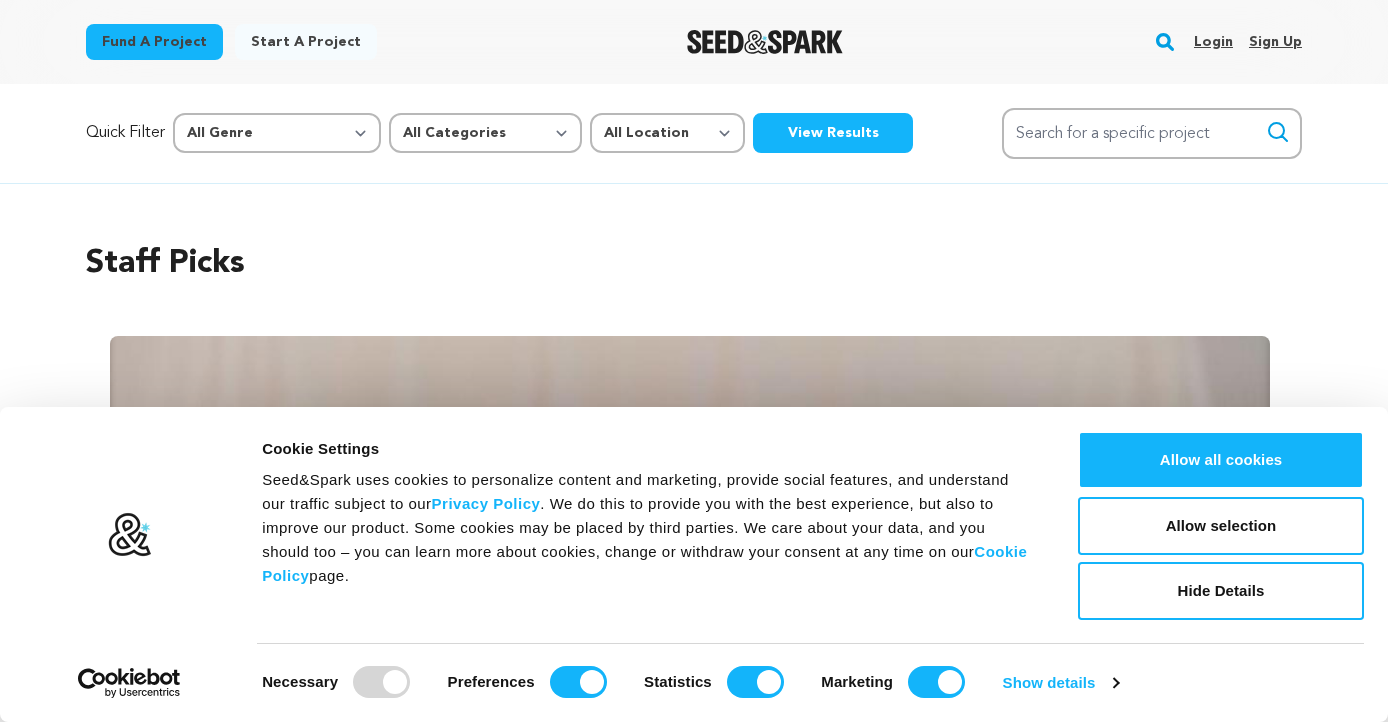 scroll, scrollTop: 0, scrollLeft: 0, axis: both 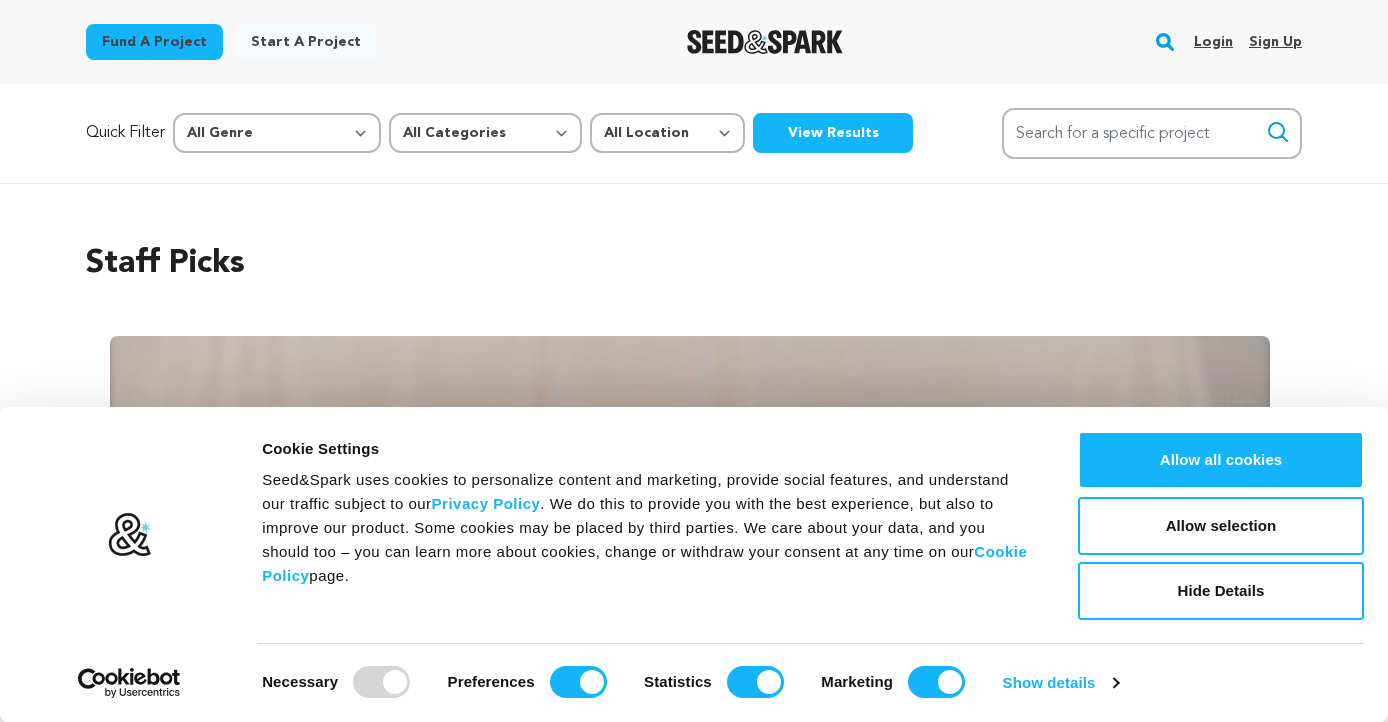 click on "Login" at bounding box center (1213, 42) 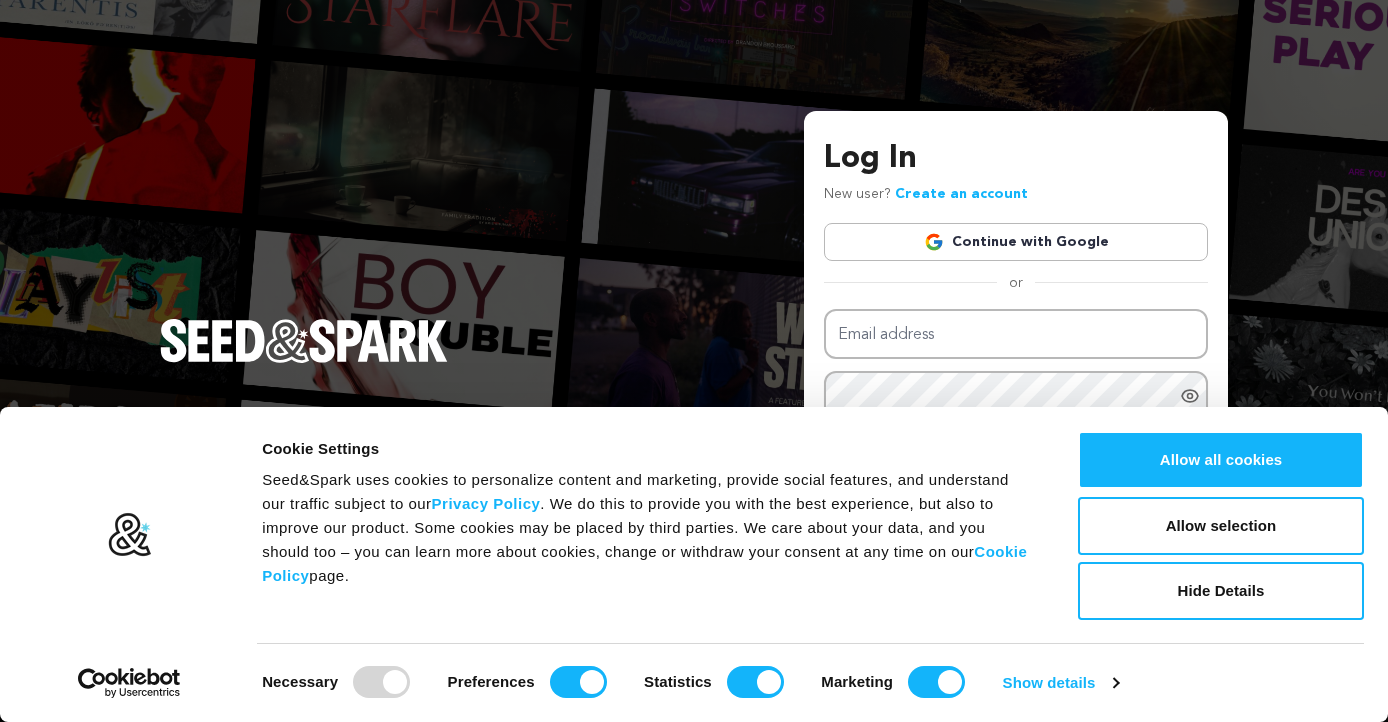 scroll, scrollTop: 0, scrollLeft: 0, axis: both 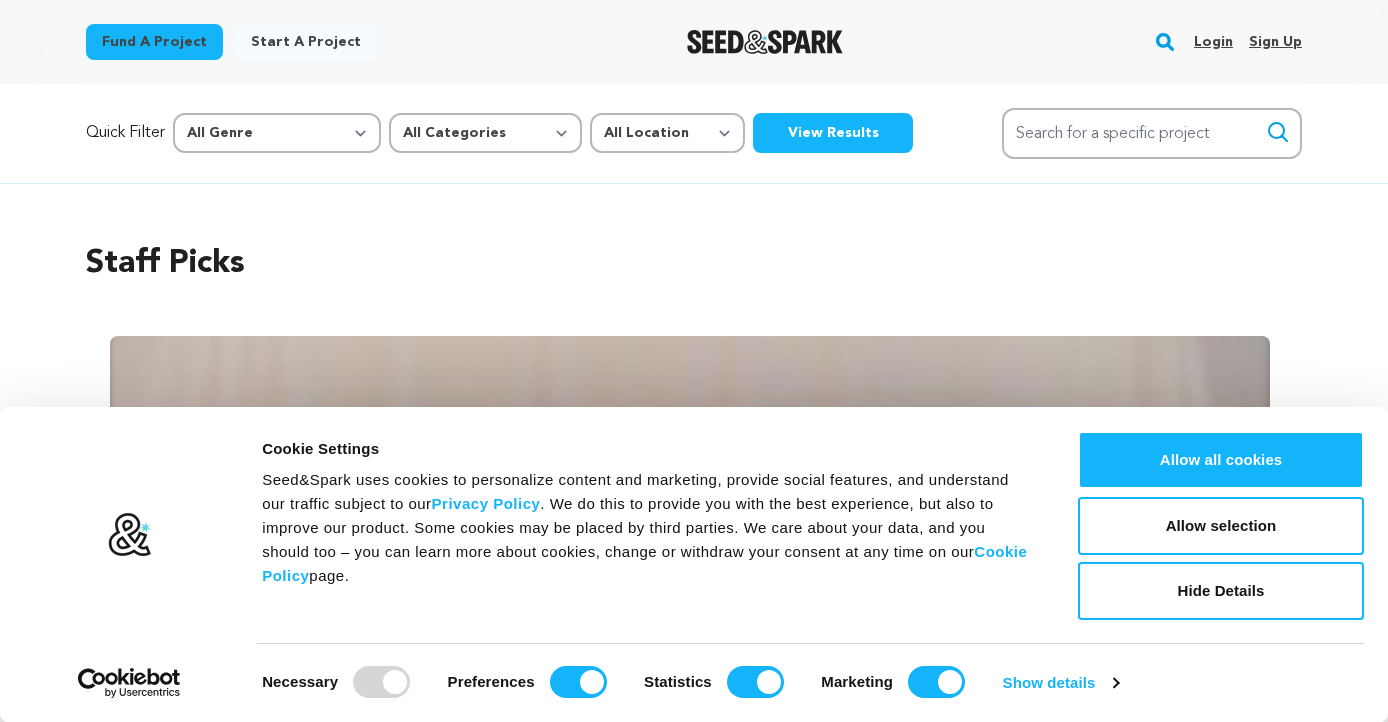 click on "Login" at bounding box center [1213, 42] 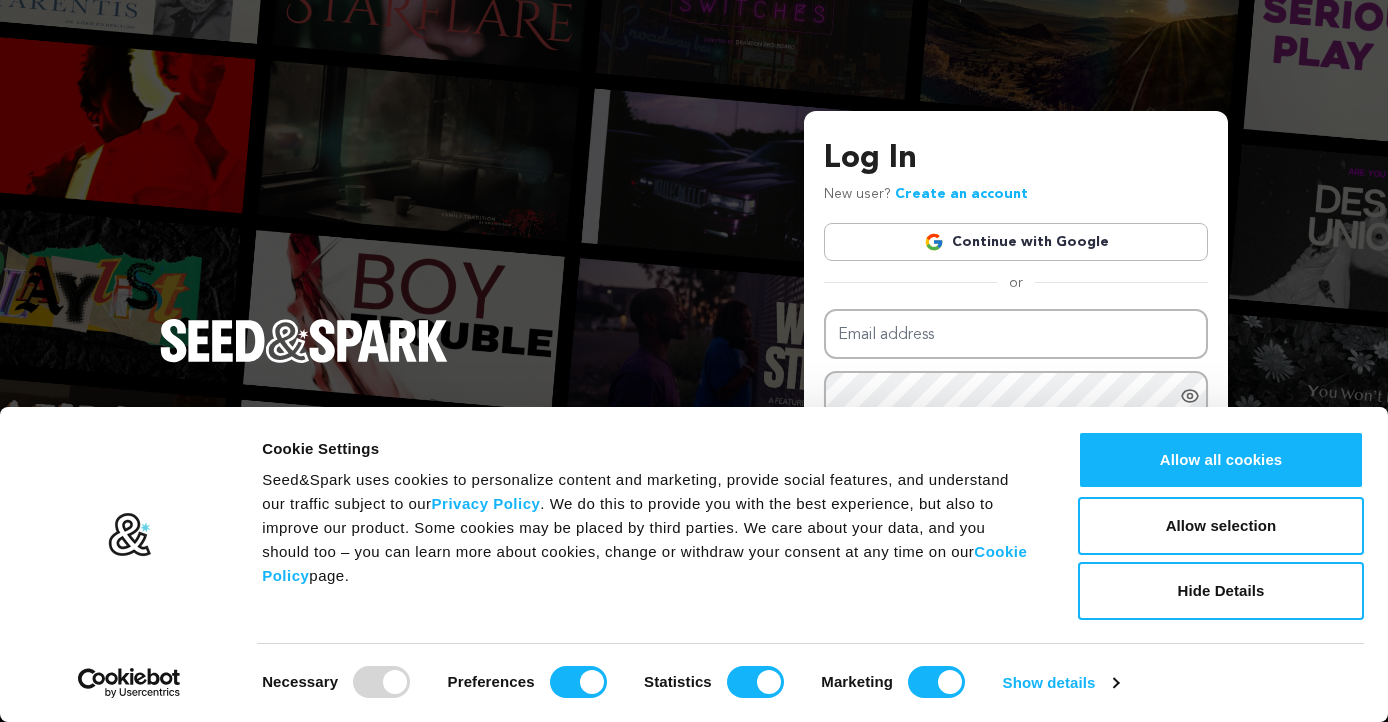 scroll, scrollTop: 0, scrollLeft: 0, axis: both 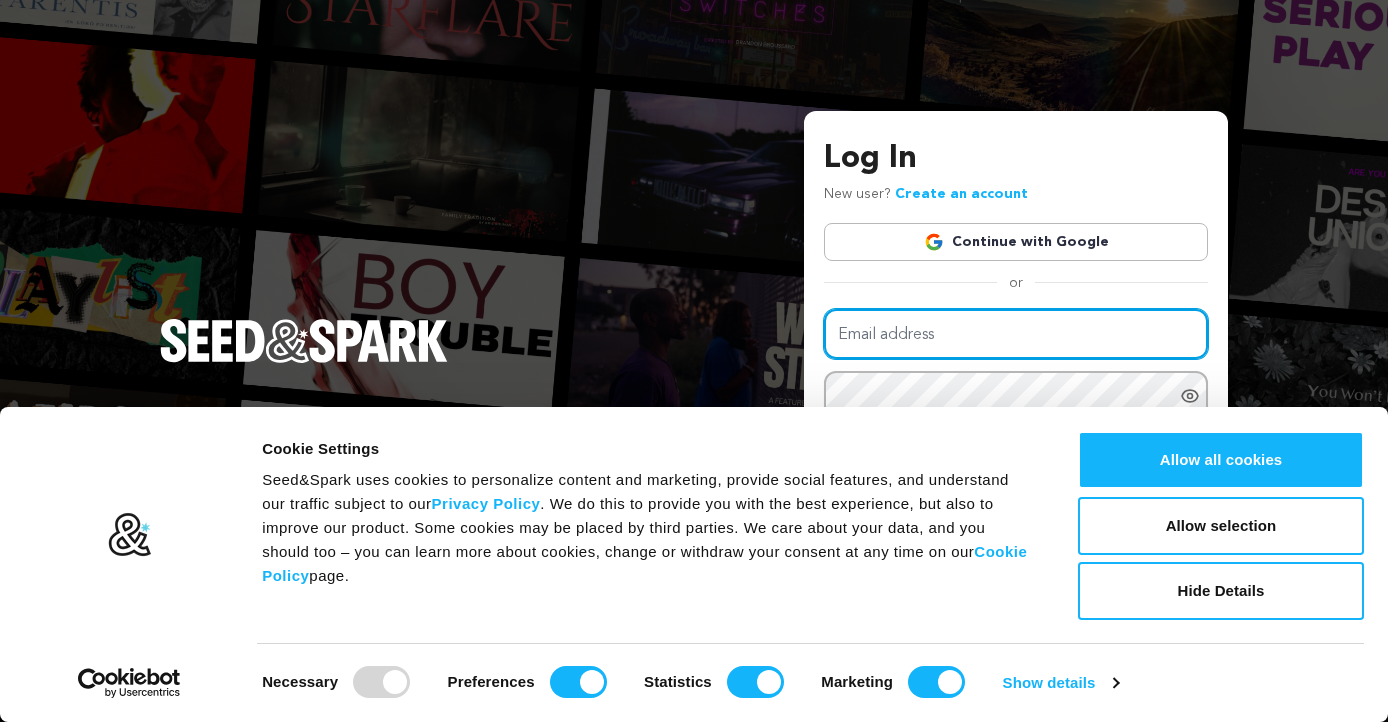 click on "Email address" at bounding box center (1016, 334) 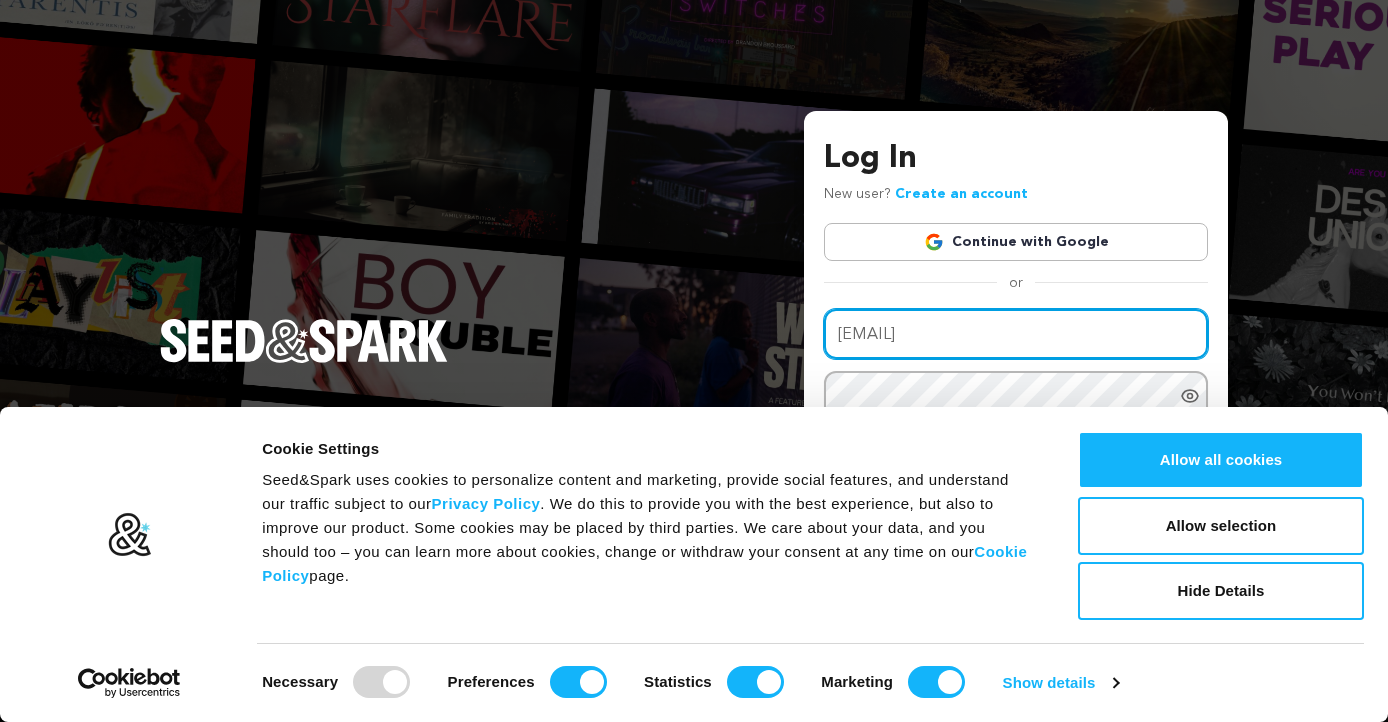 type on "[EMAIL]" 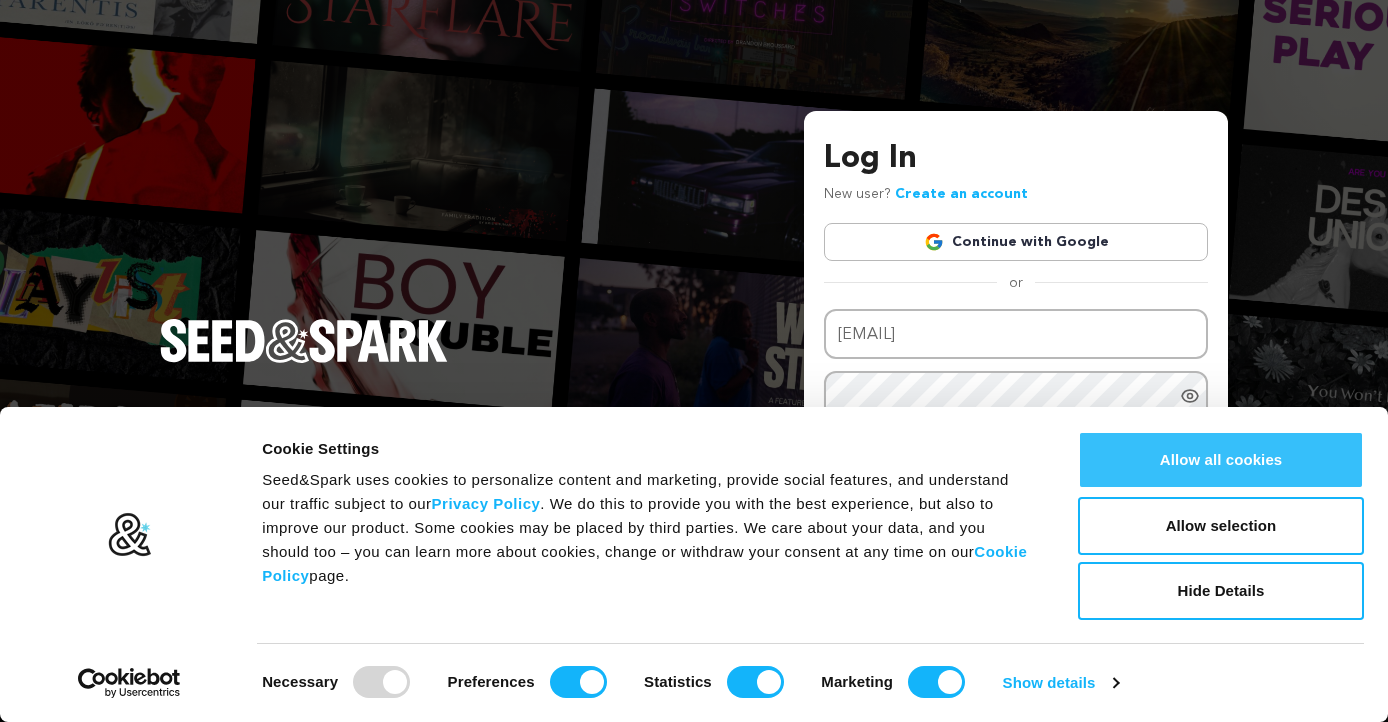 click on "Allow all cookies" at bounding box center (1221, 460) 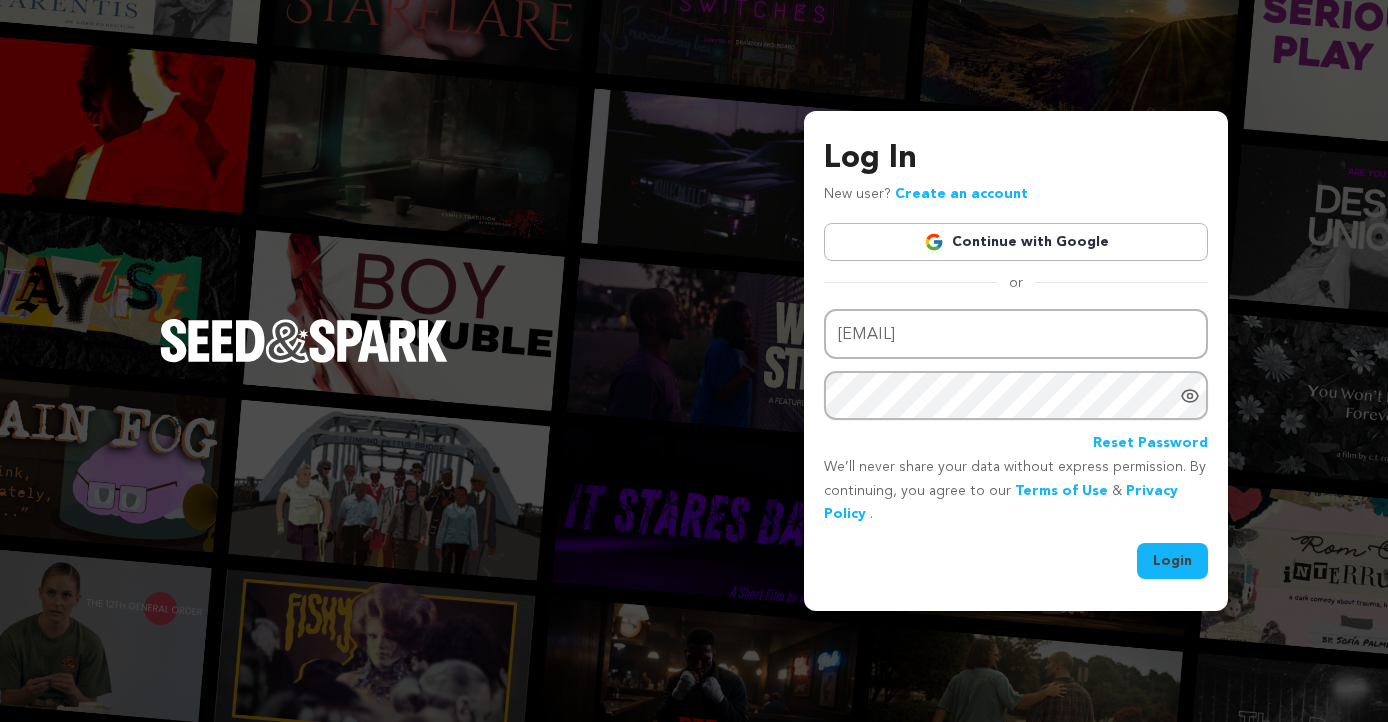 click 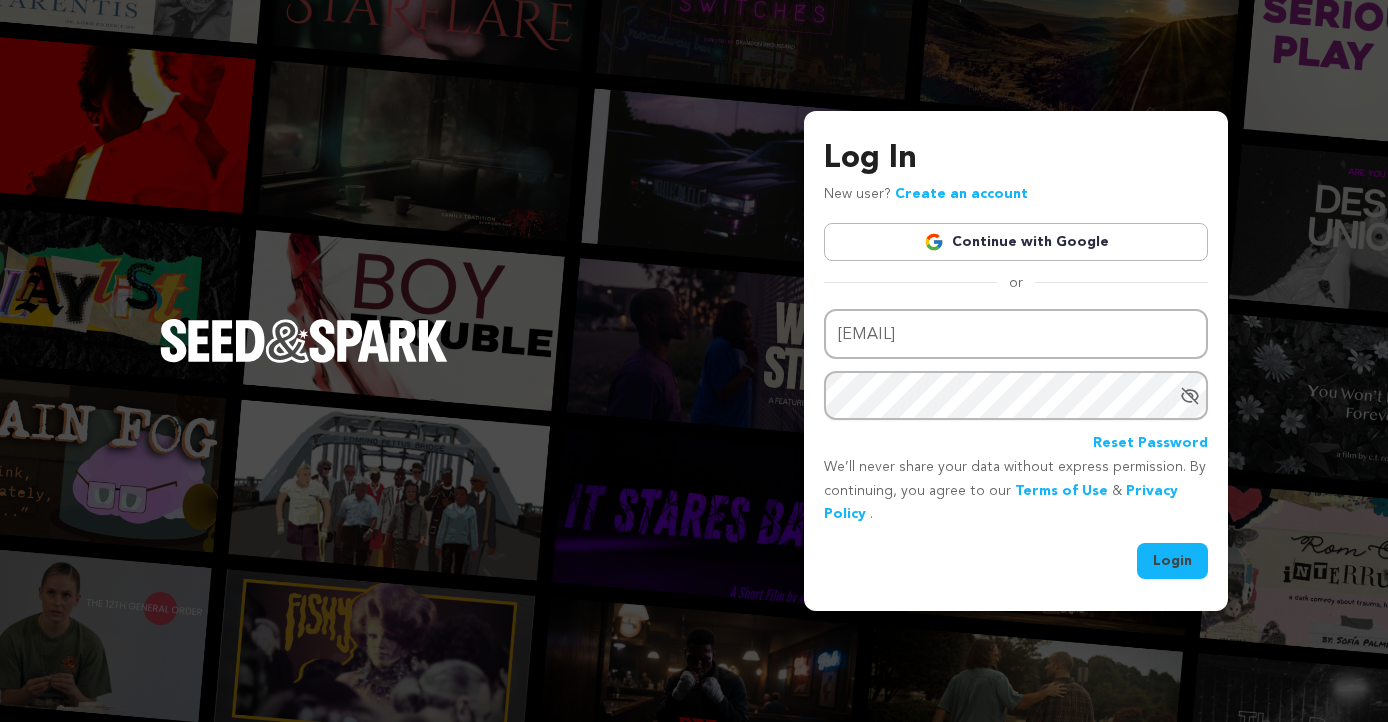 click on "Login" at bounding box center [1172, 561] 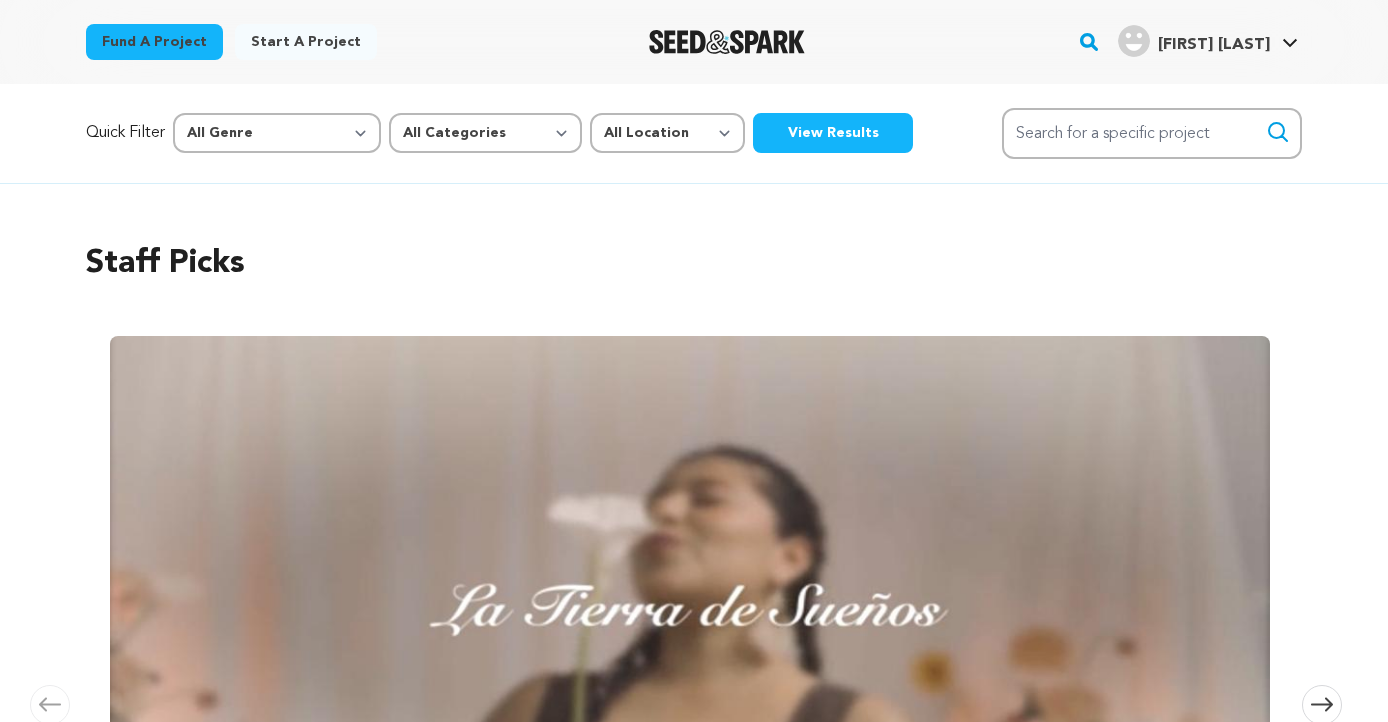 scroll, scrollTop: 0, scrollLeft: 0, axis: both 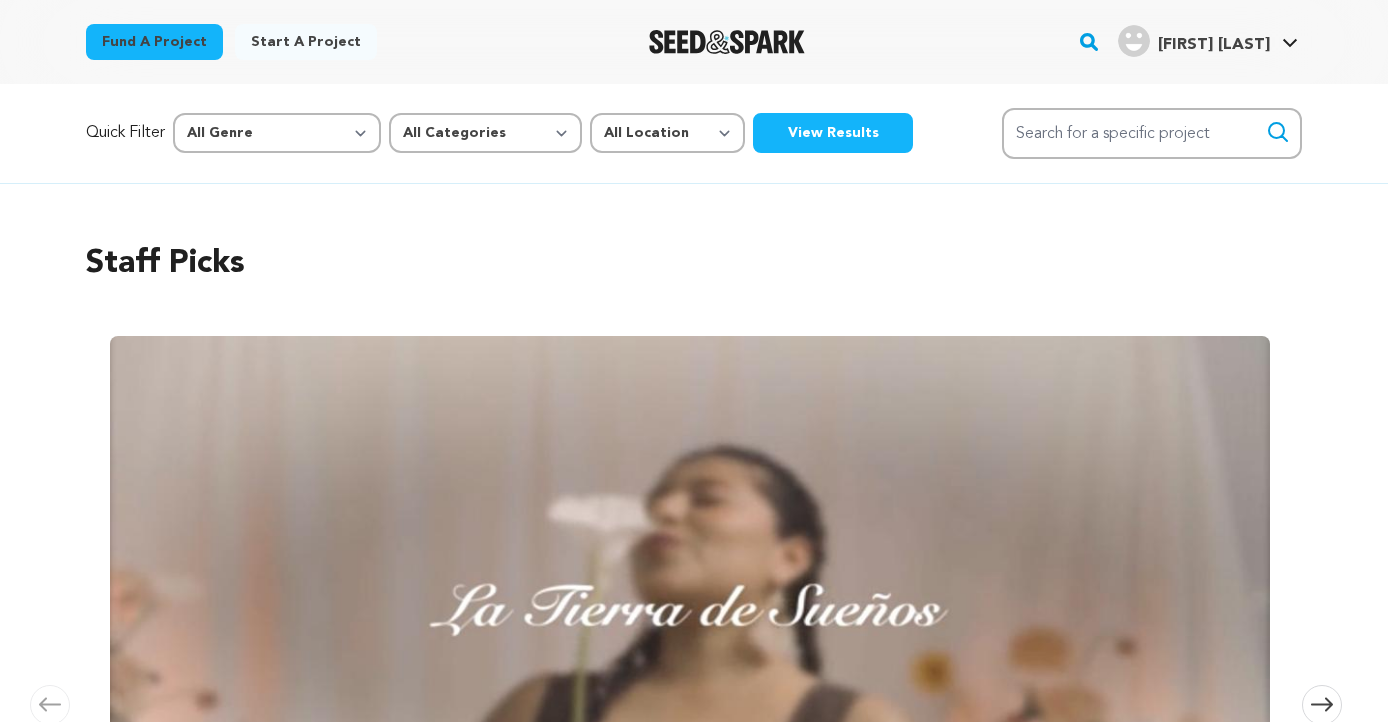 click on "Start a project" at bounding box center [306, 42] 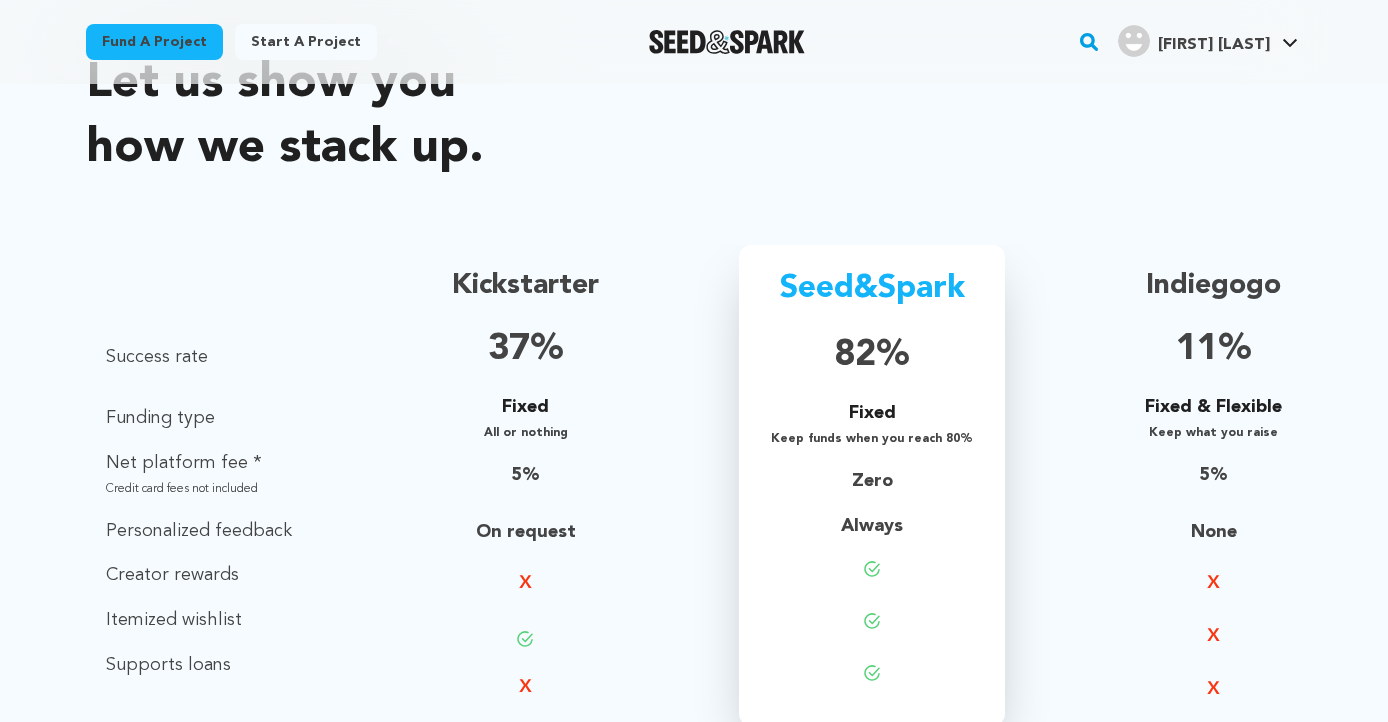 scroll, scrollTop: 1294, scrollLeft: 0, axis: vertical 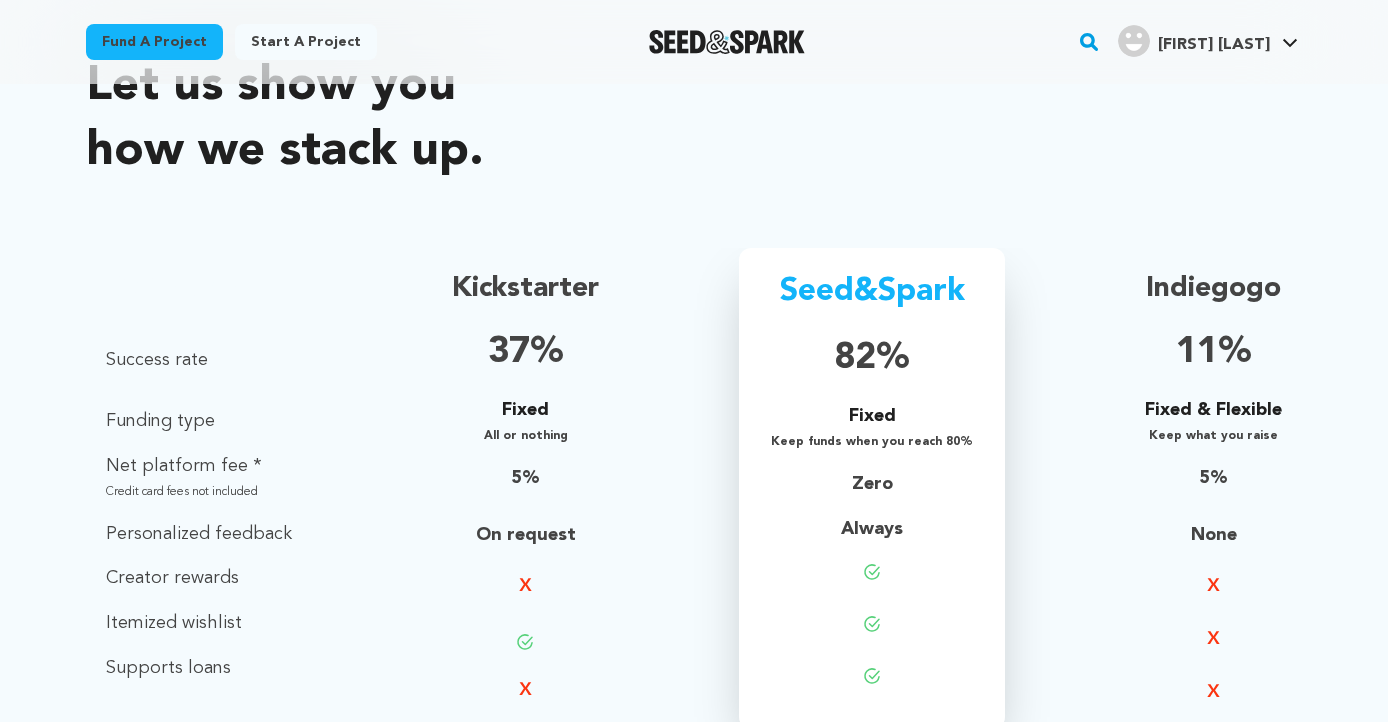 click on "Start a project" at bounding box center [306, 42] 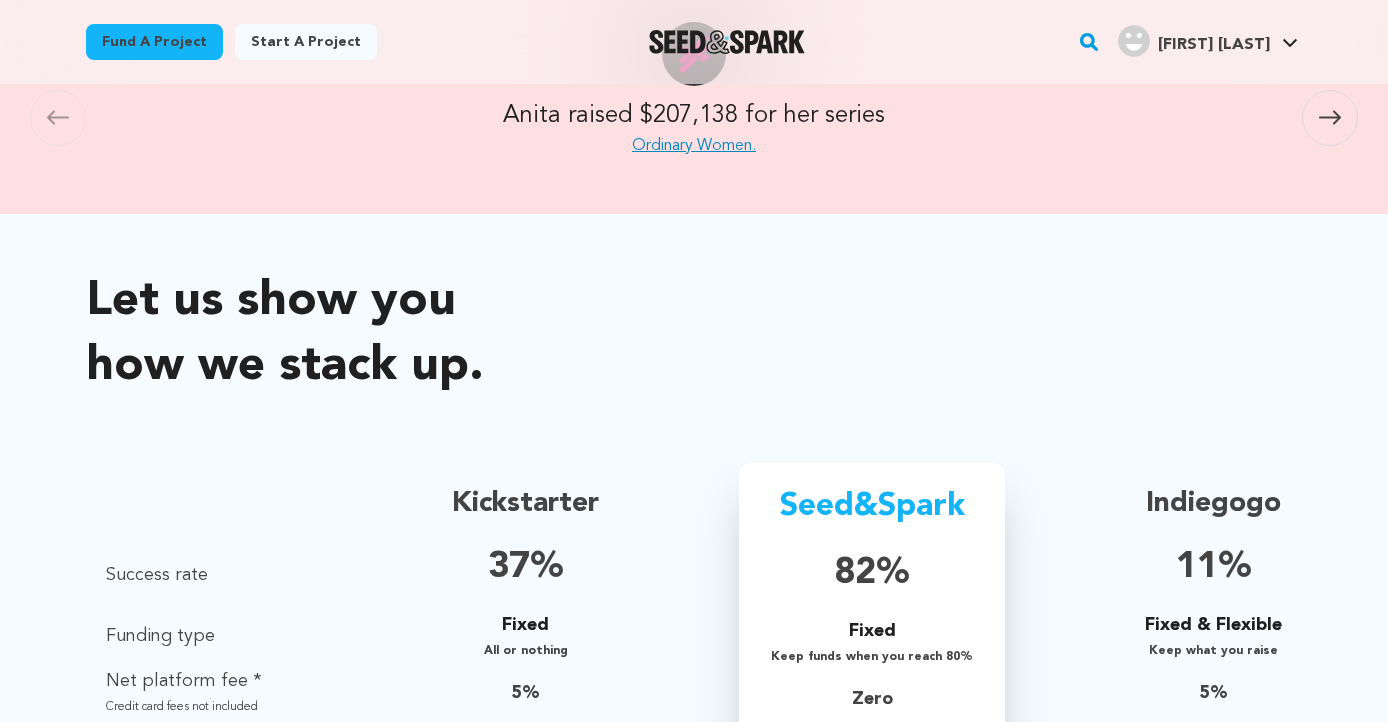 scroll, scrollTop: 0, scrollLeft: 0, axis: both 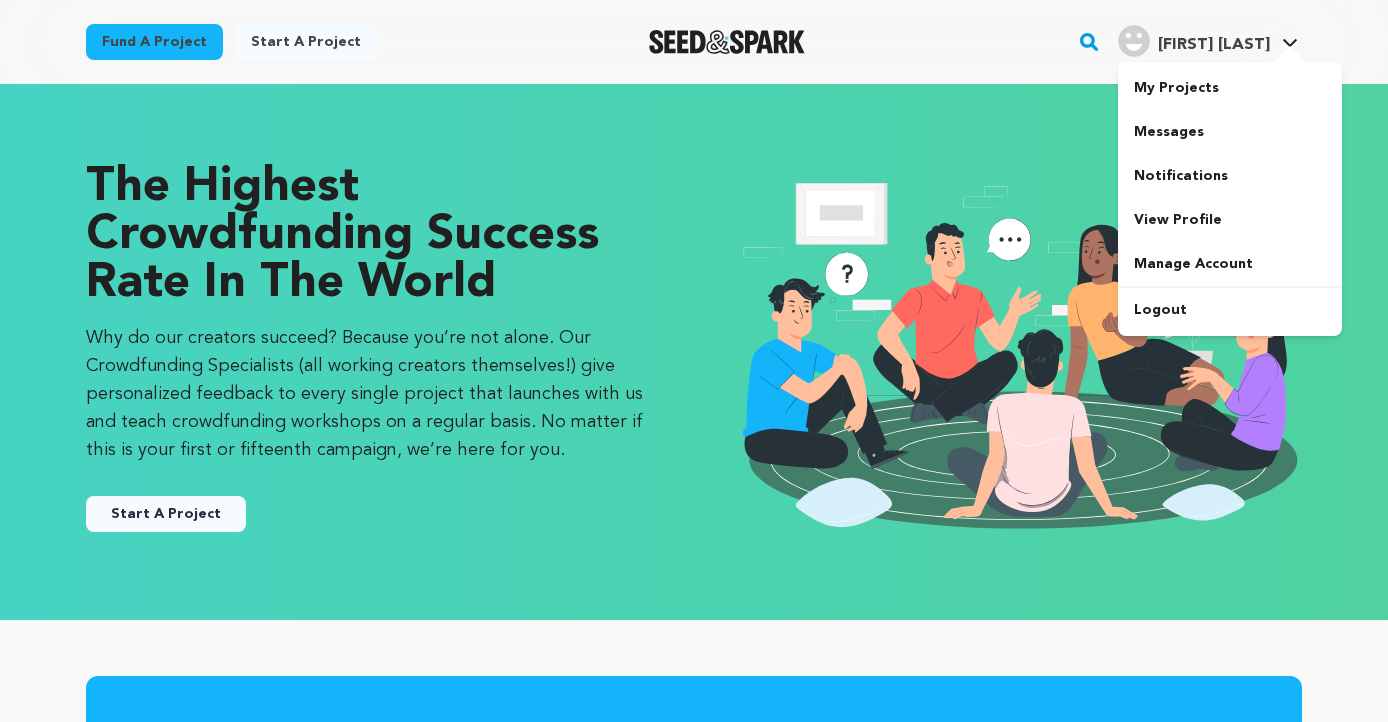 click 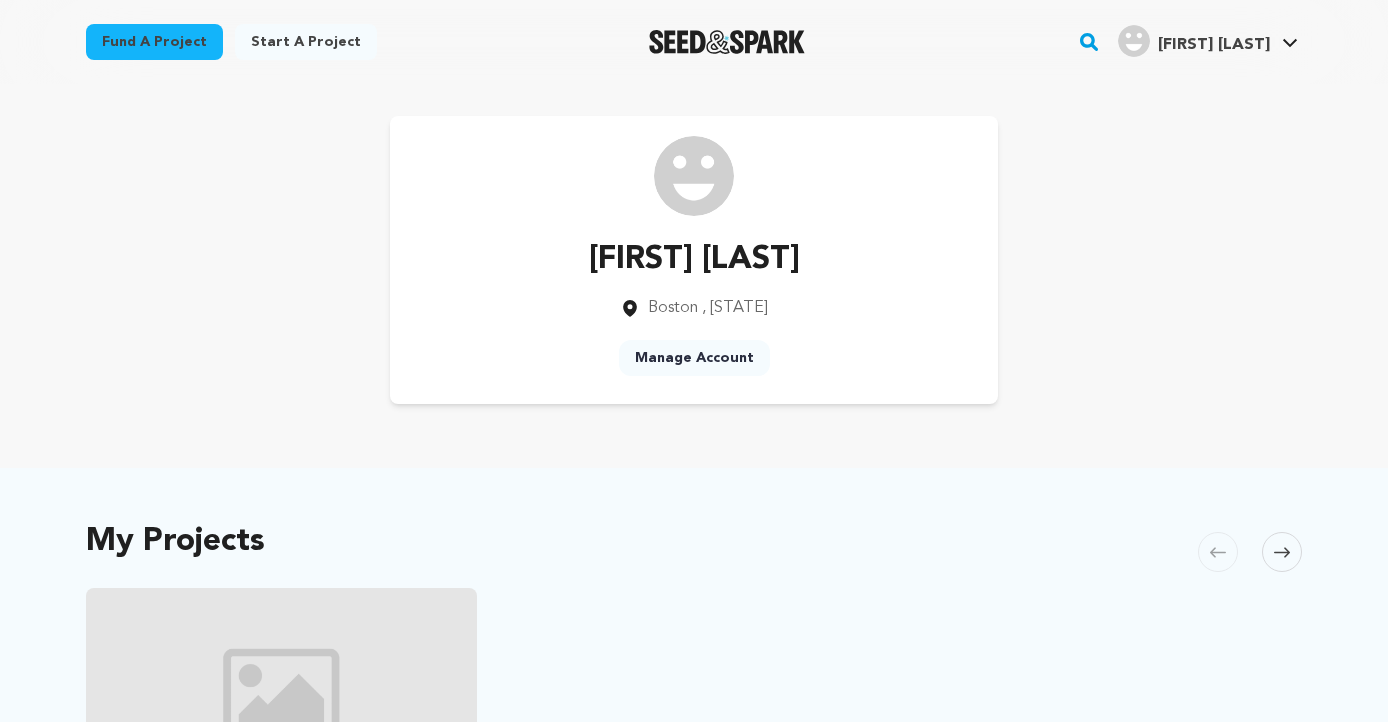 scroll, scrollTop: 0, scrollLeft: 0, axis: both 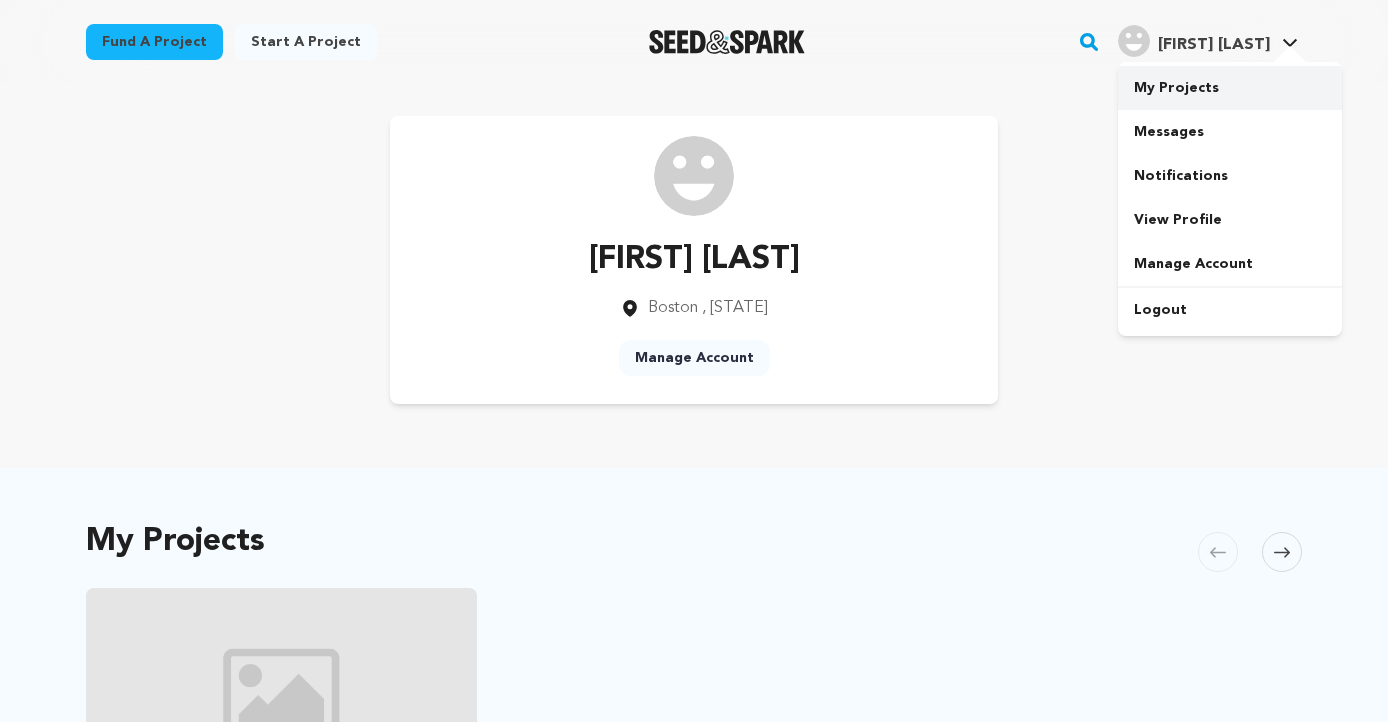 click on "My Projects" at bounding box center (1230, 88) 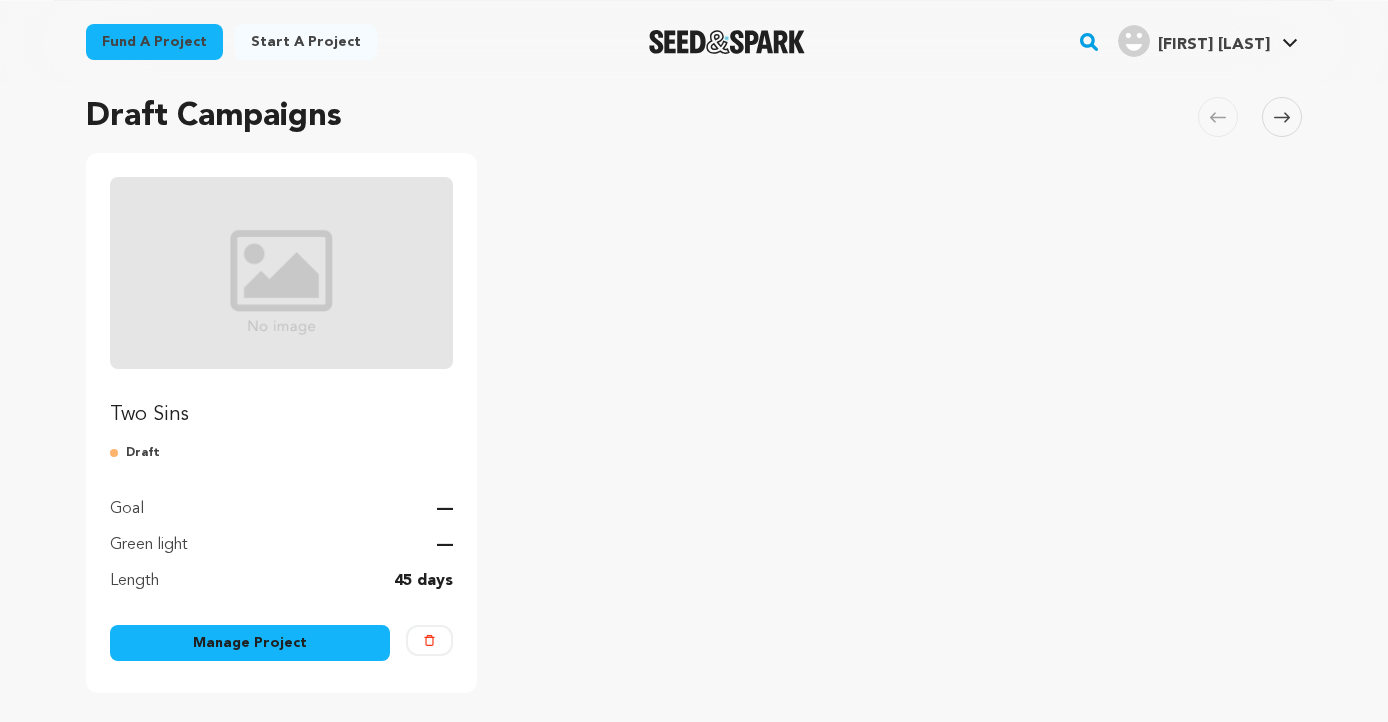 scroll, scrollTop: 139, scrollLeft: 0, axis: vertical 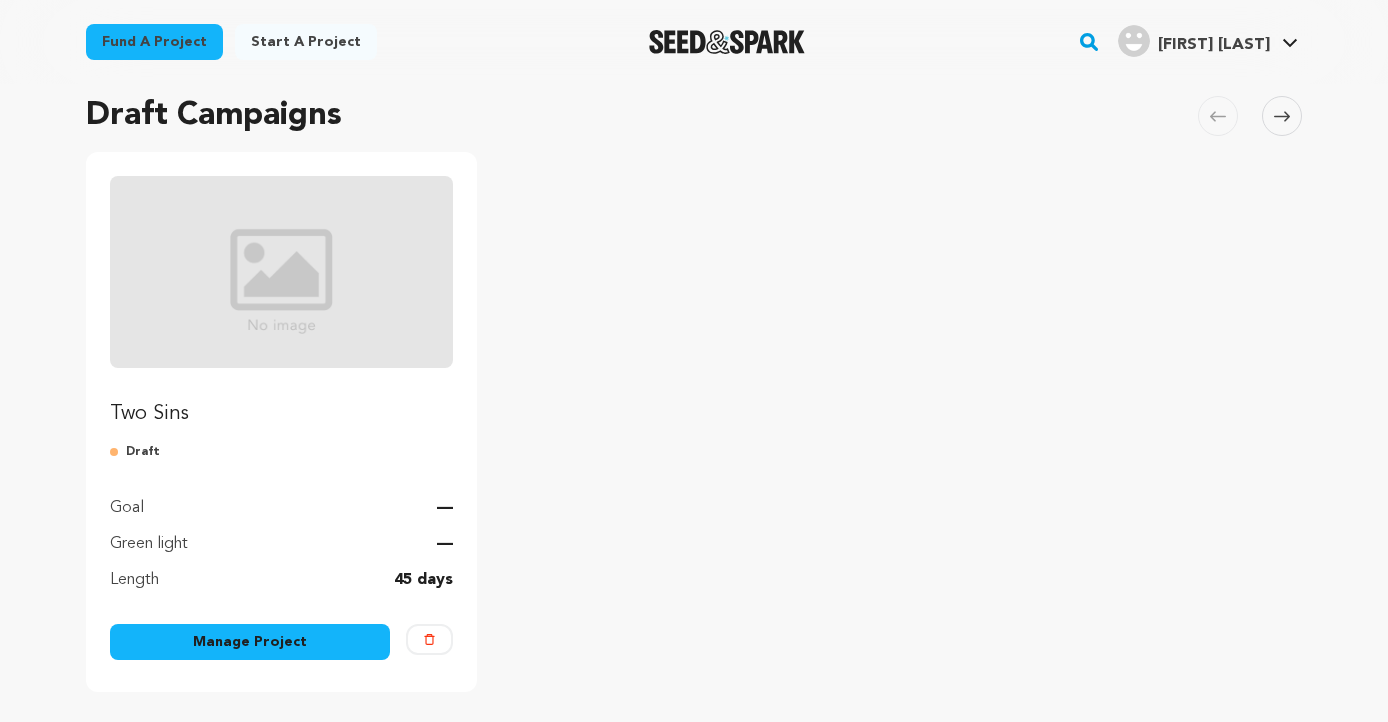 click on "Draft" at bounding box center [281, 452] 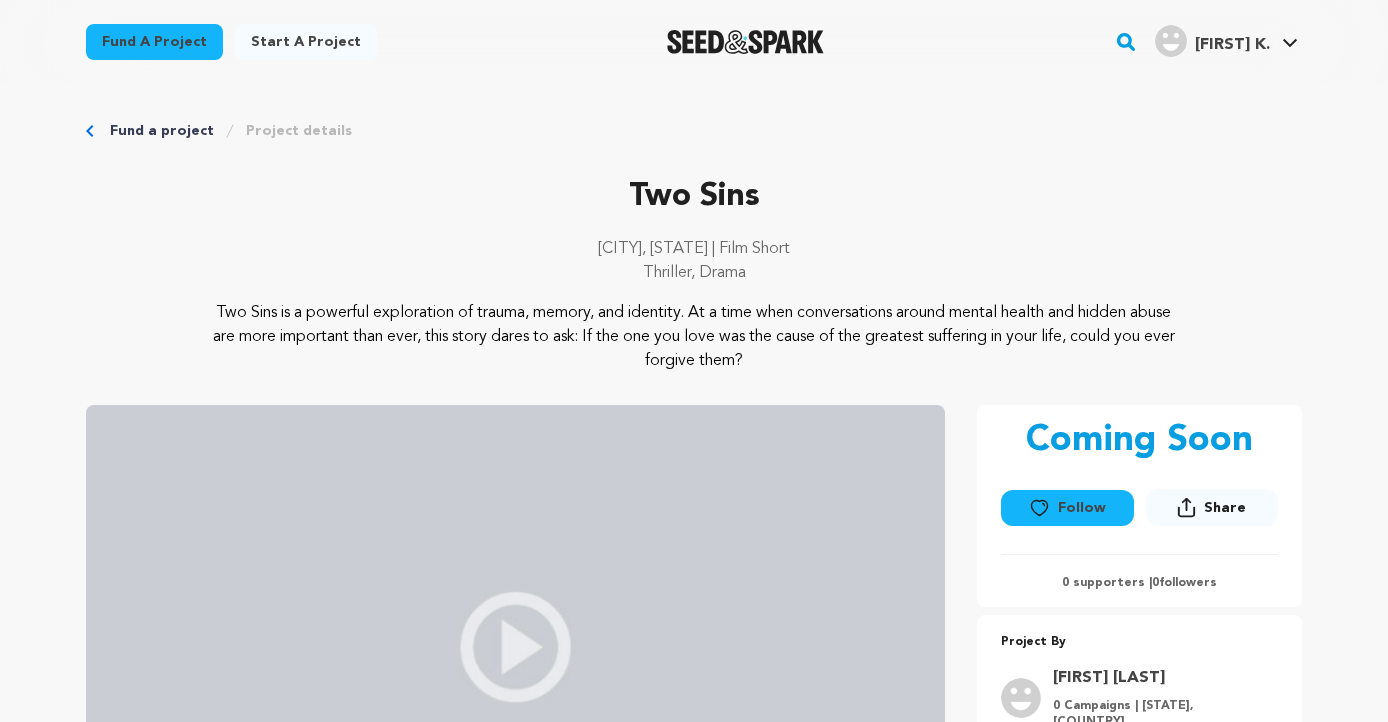 scroll, scrollTop: 0, scrollLeft: 0, axis: both 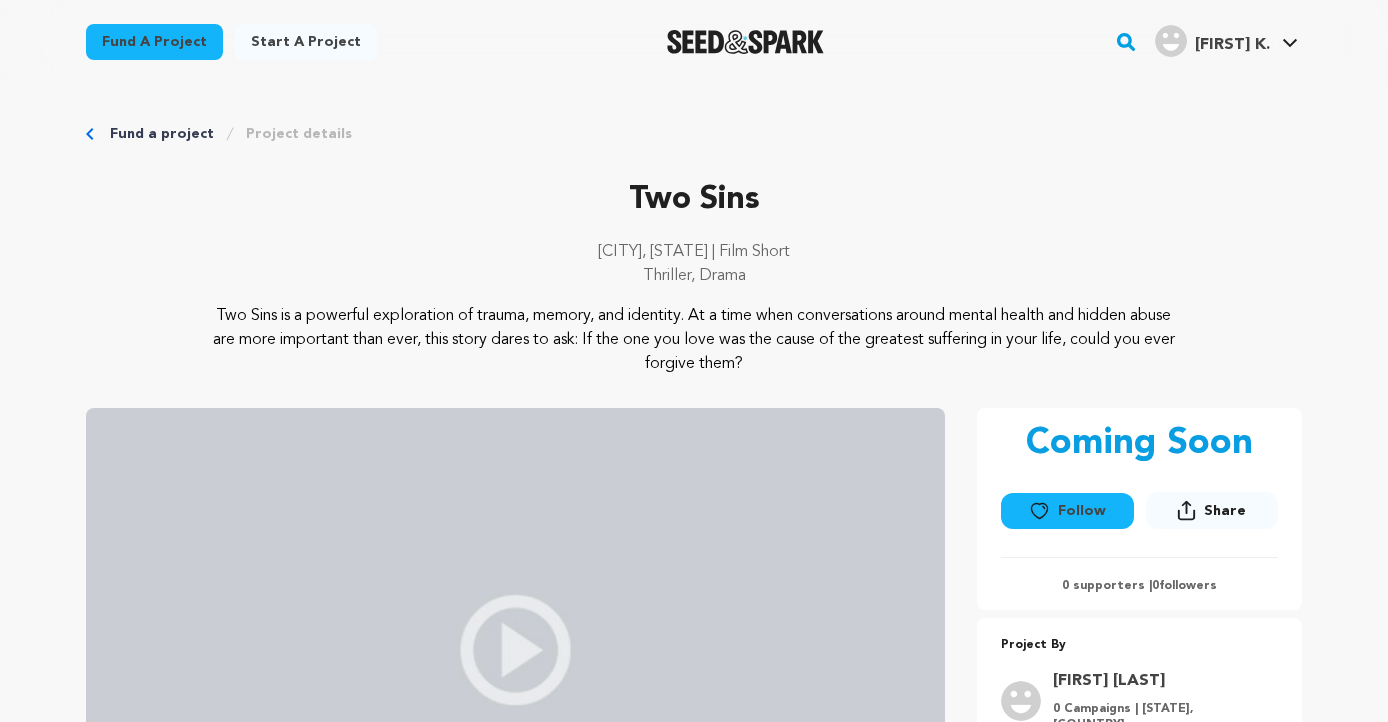 click on "Project details" at bounding box center (299, 134) 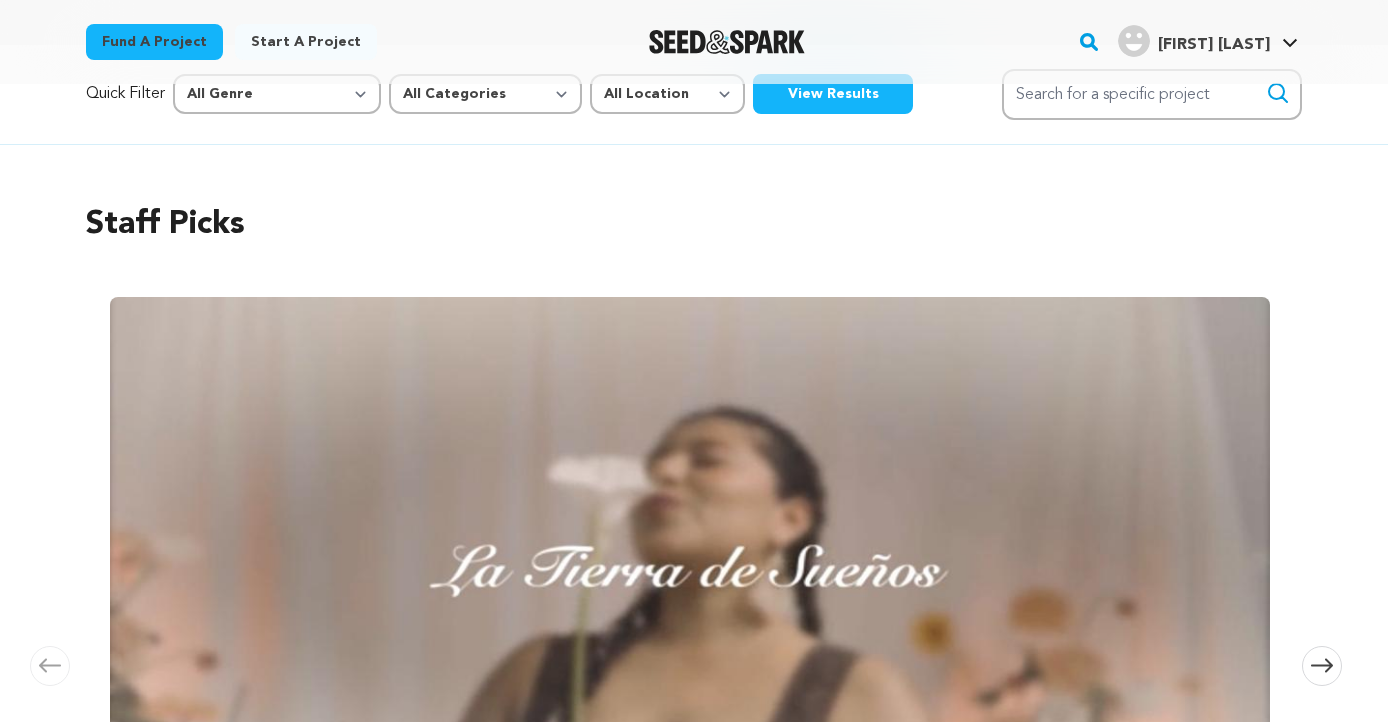 scroll, scrollTop: 43, scrollLeft: 0, axis: vertical 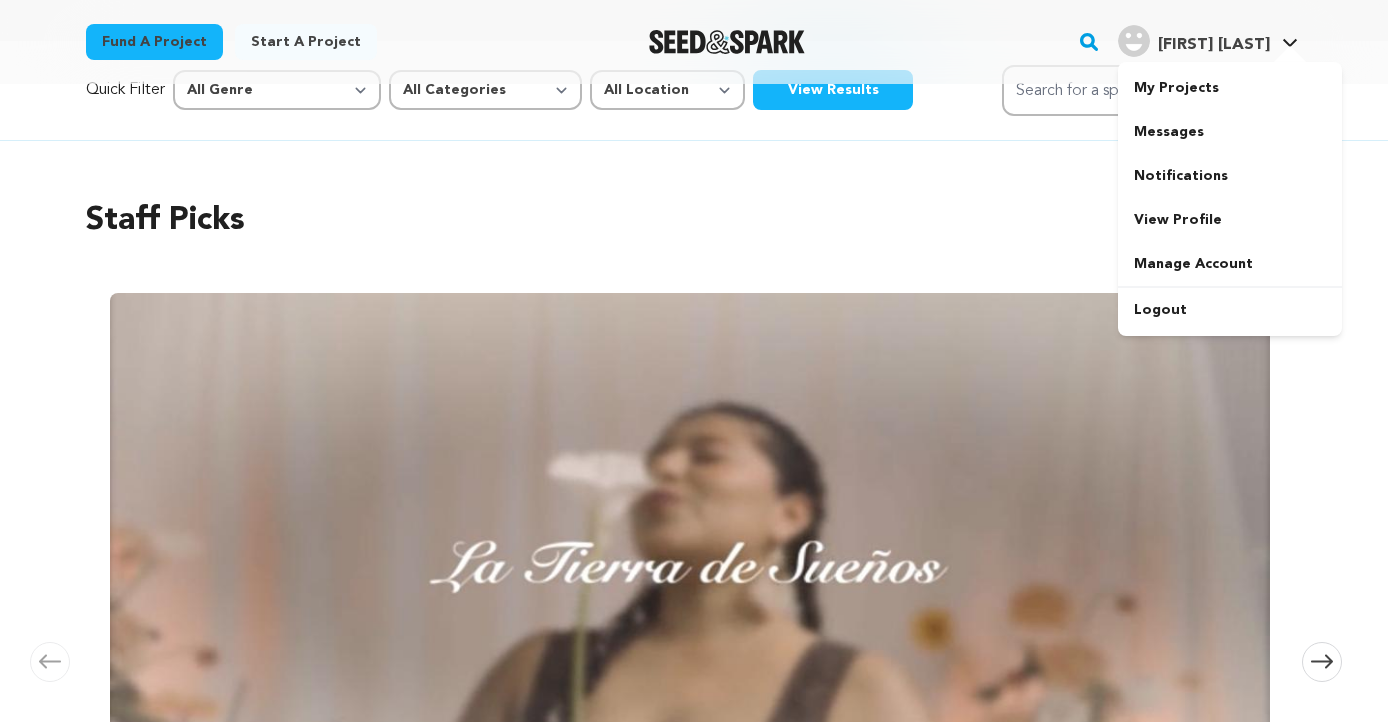 click at bounding box center [1290, 56] 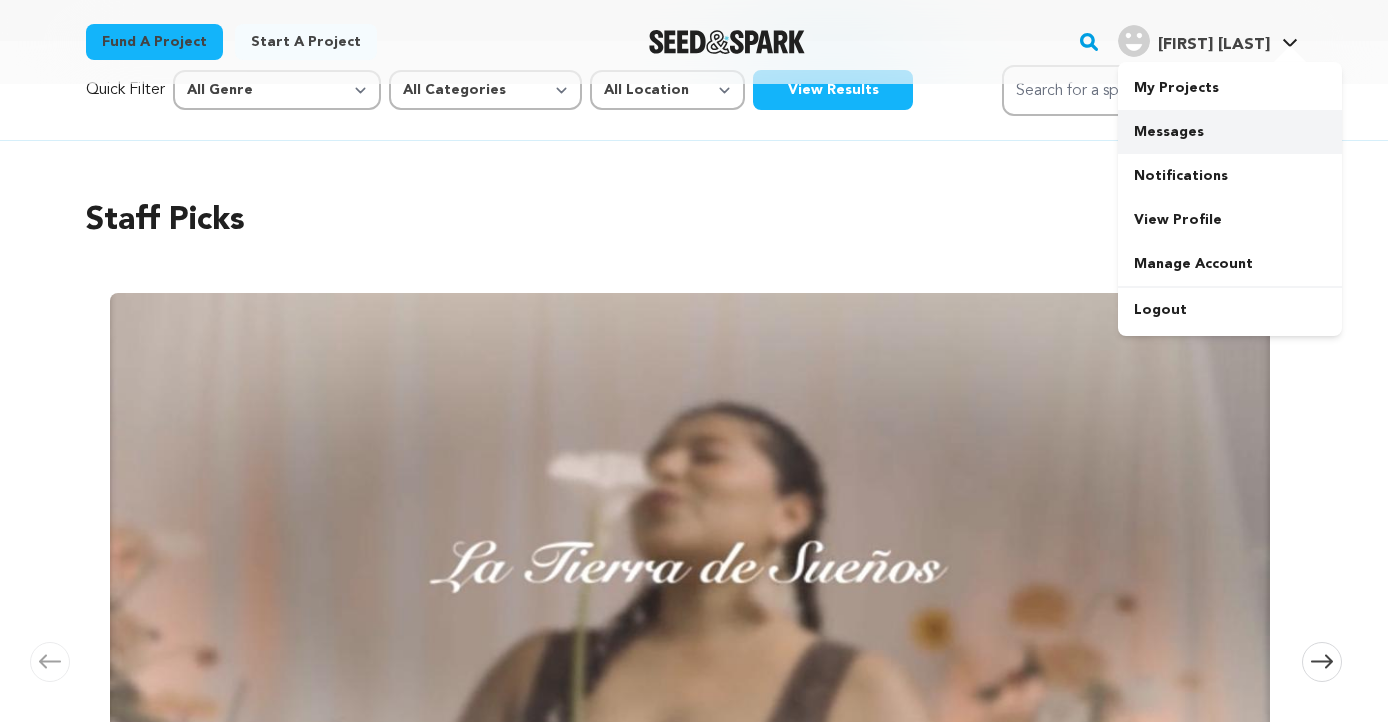 click on "Messages" at bounding box center (1230, 132) 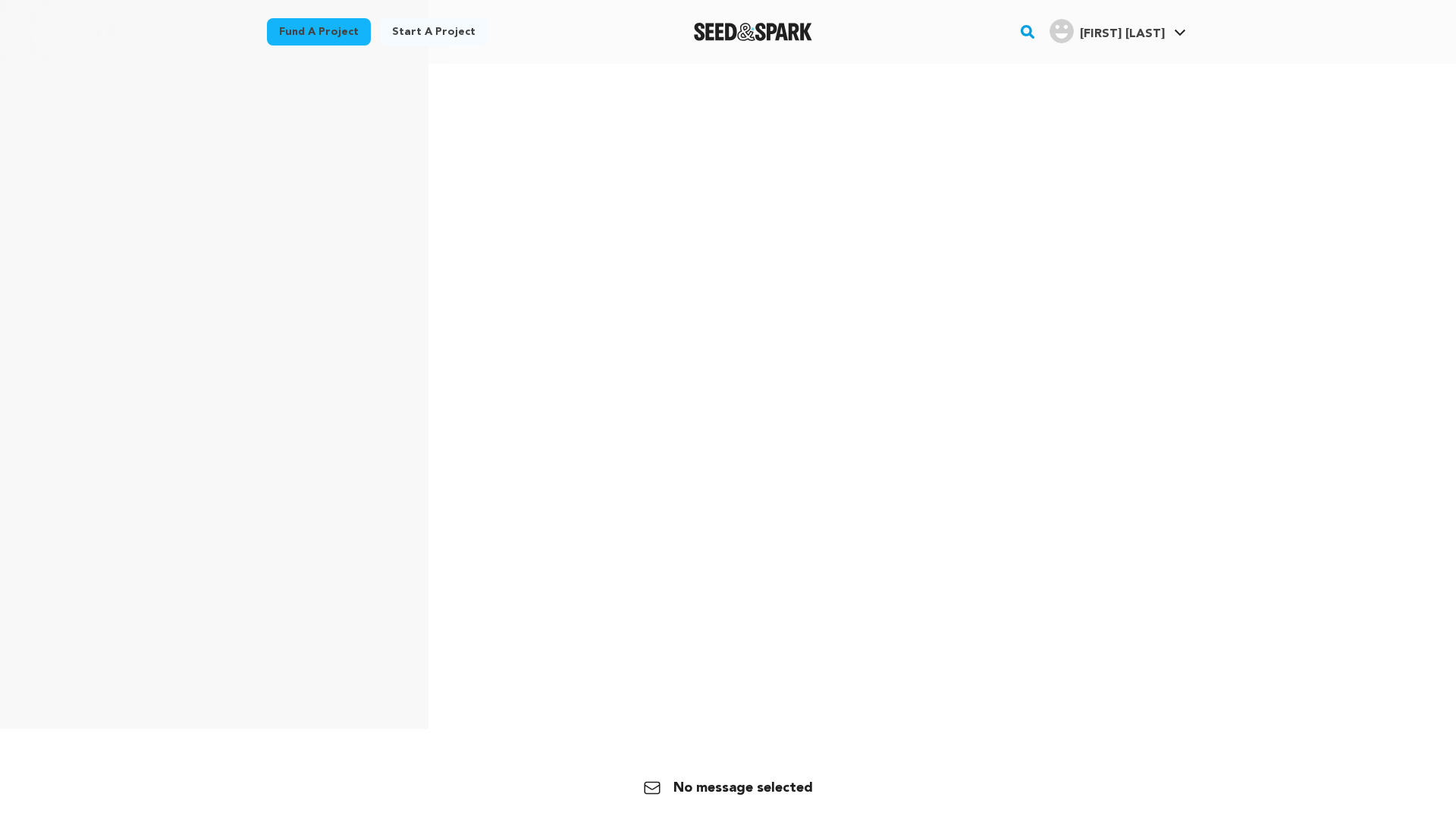 scroll, scrollTop: 303, scrollLeft: 0, axis: vertical 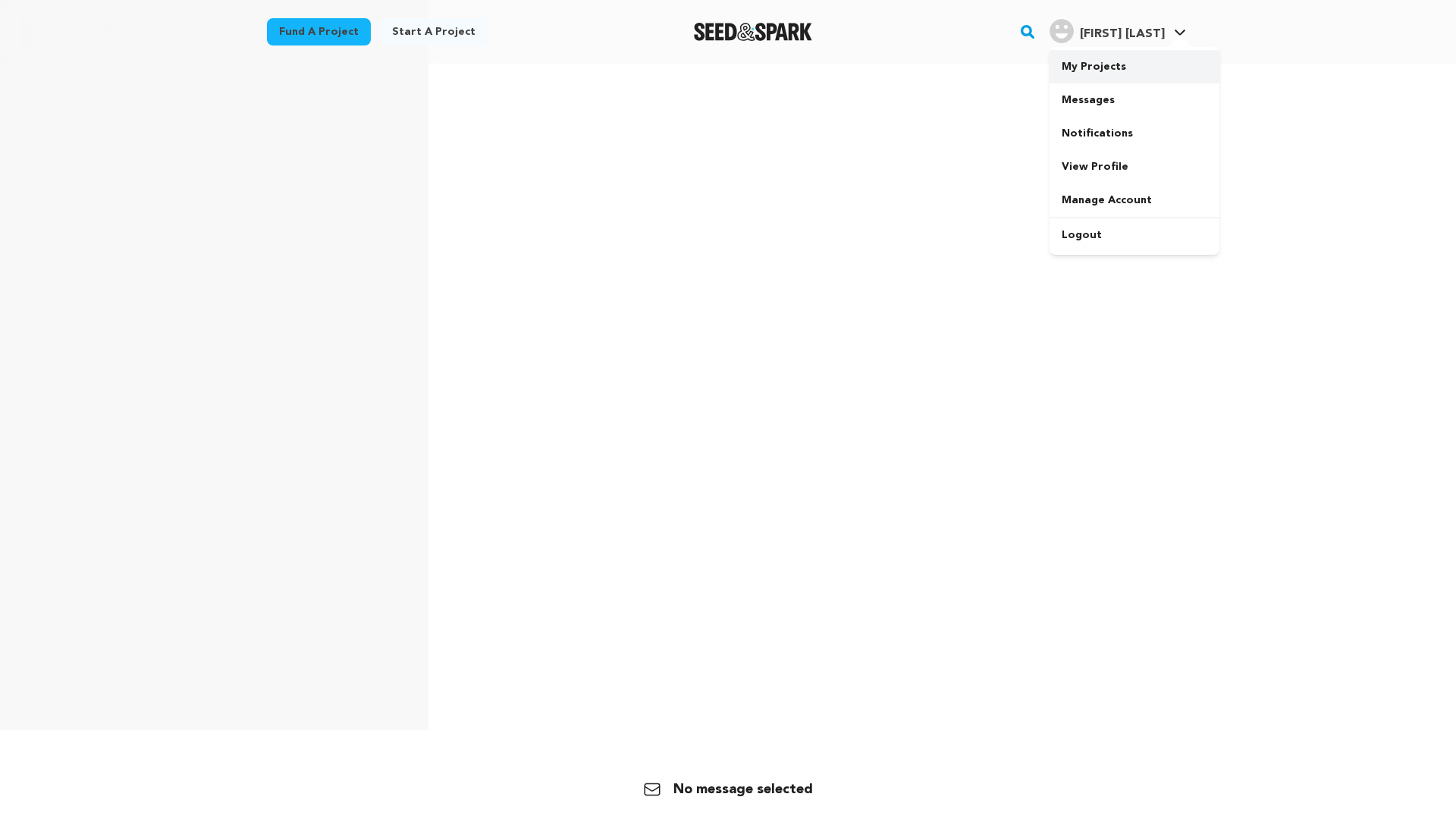 click on "My Projects" at bounding box center [1134, 67] 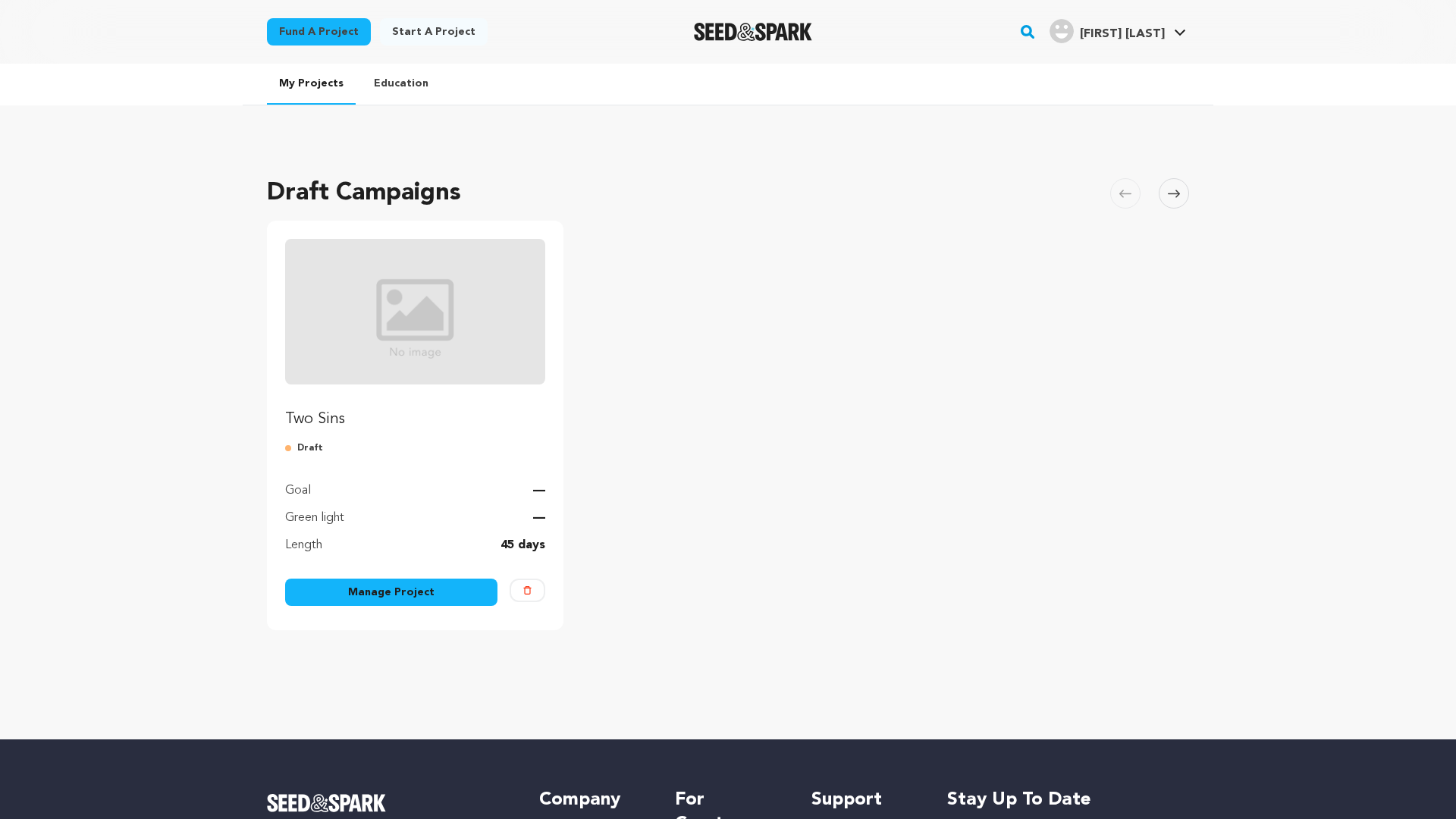 scroll, scrollTop: 0, scrollLeft: 0, axis: both 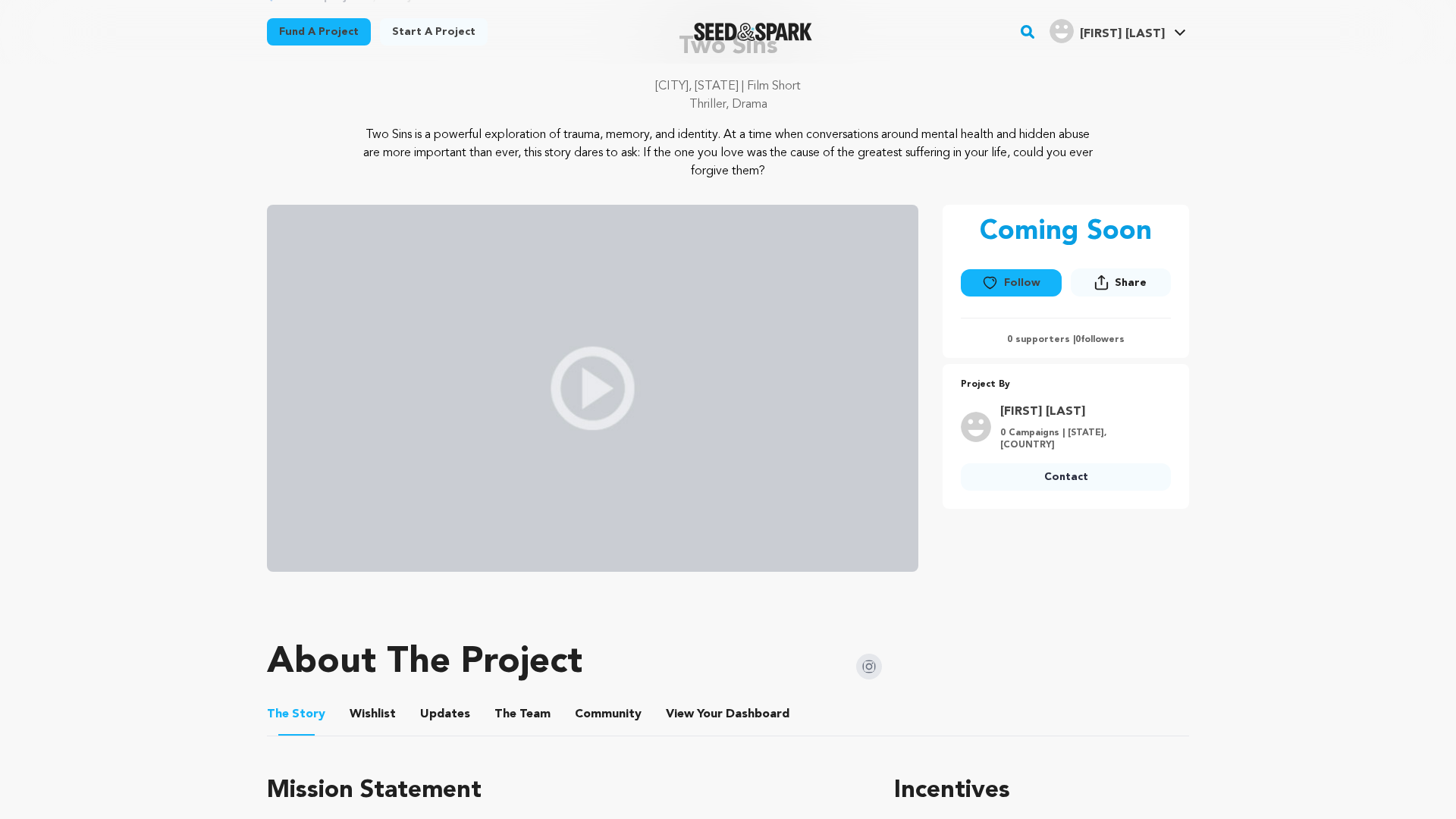 click 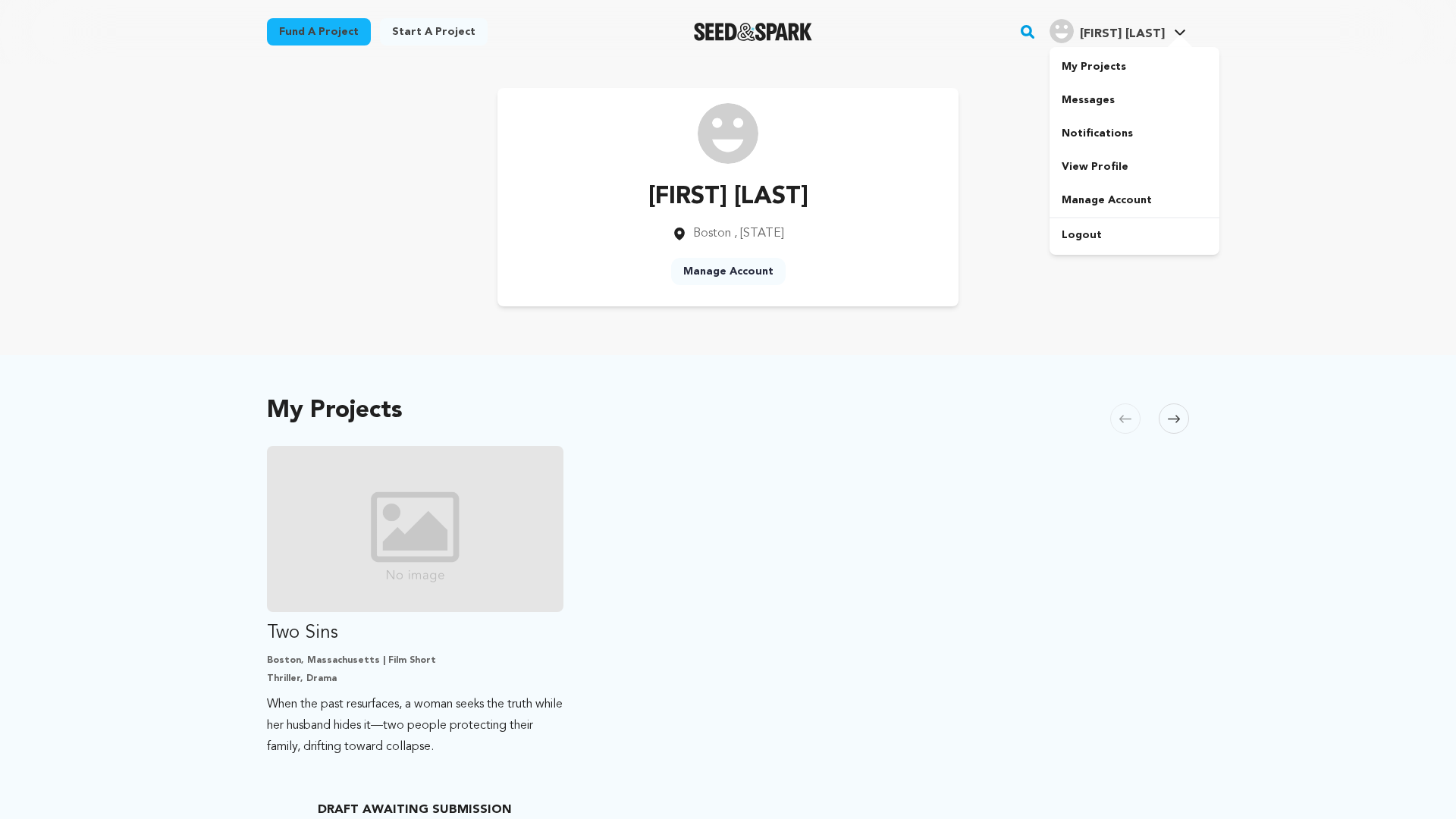 scroll, scrollTop: 0, scrollLeft: 0, axis: both 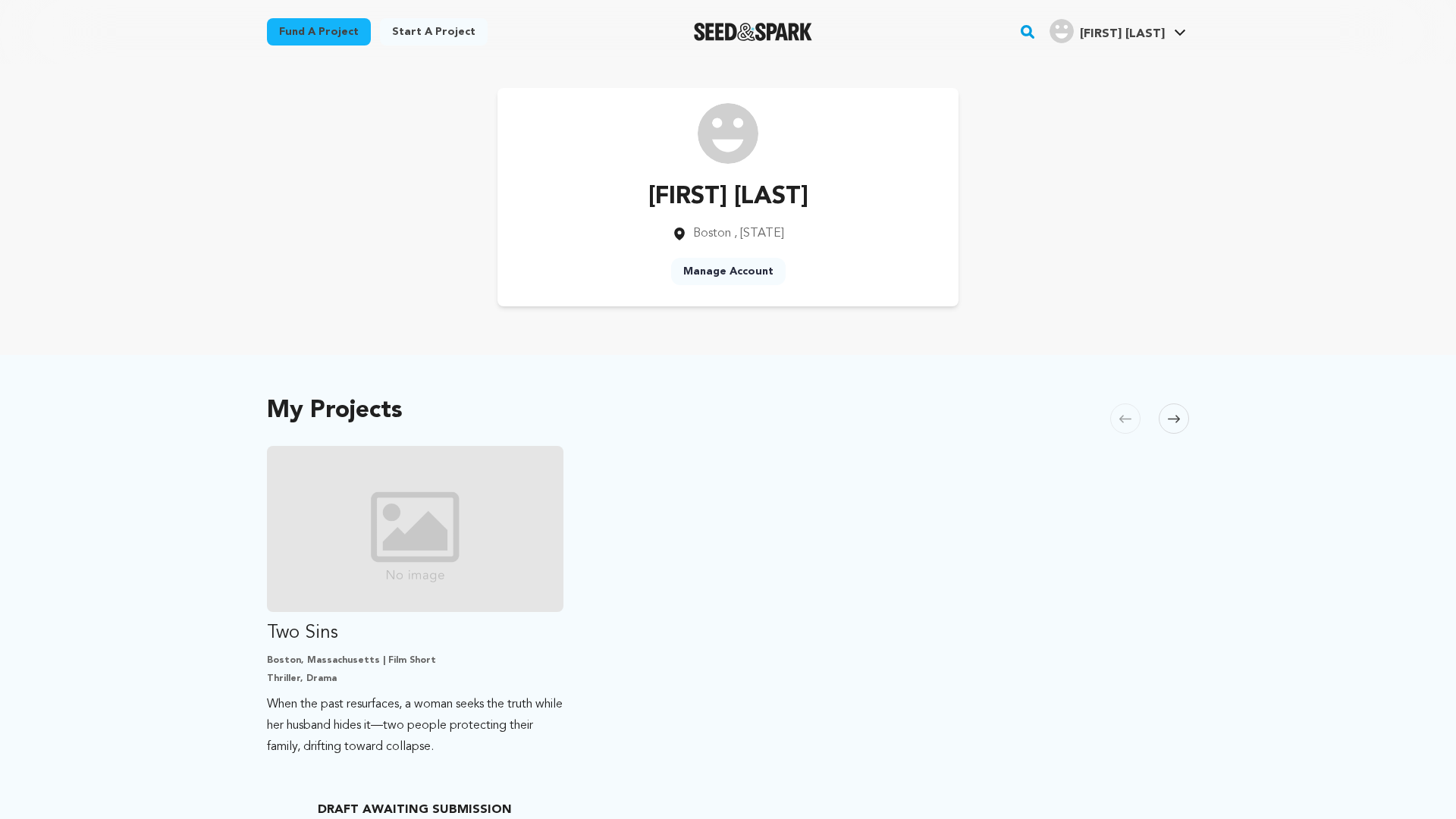 click 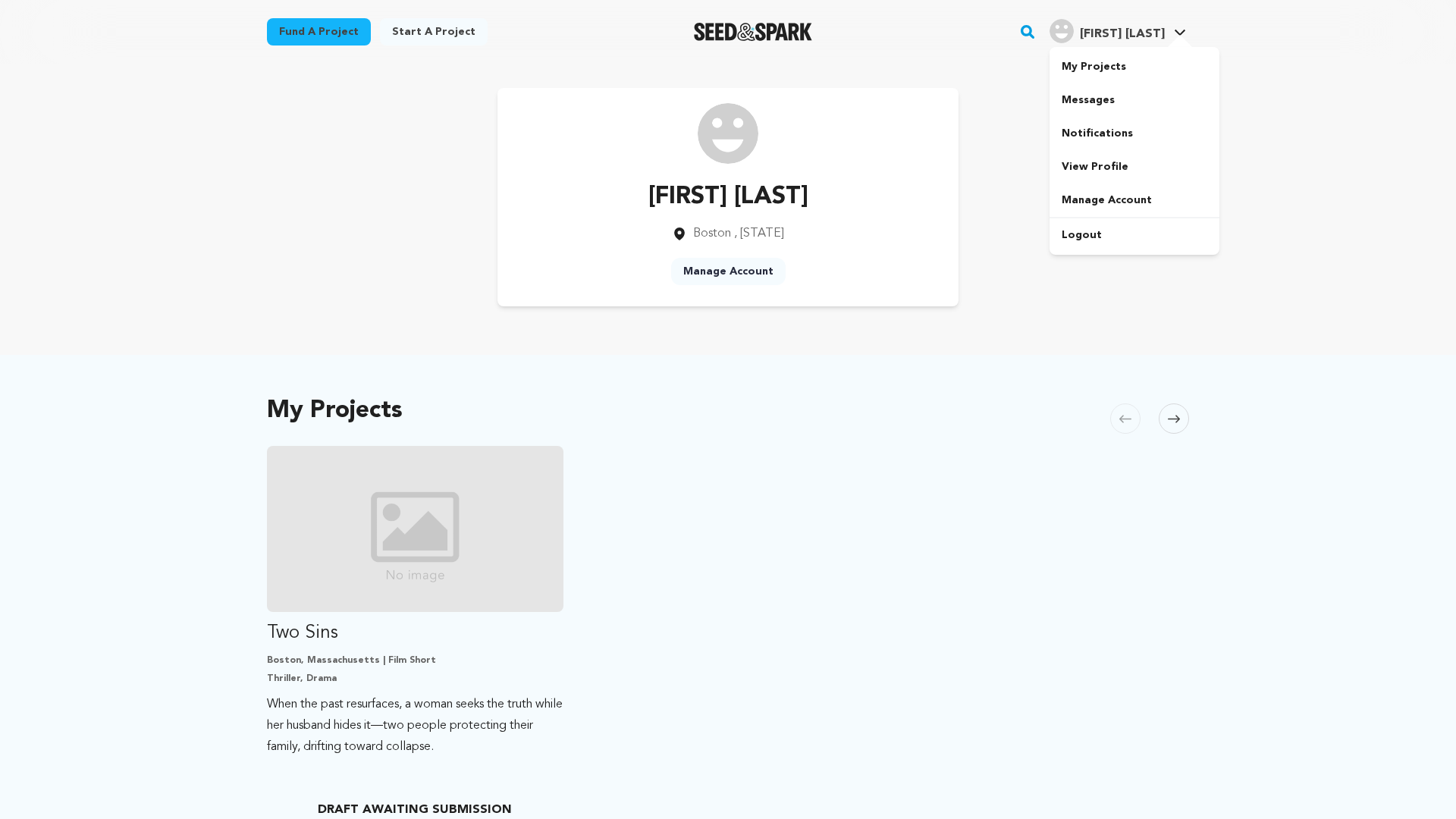 scroll, scrollTop: 0, scrollLeft: 0, axis: both 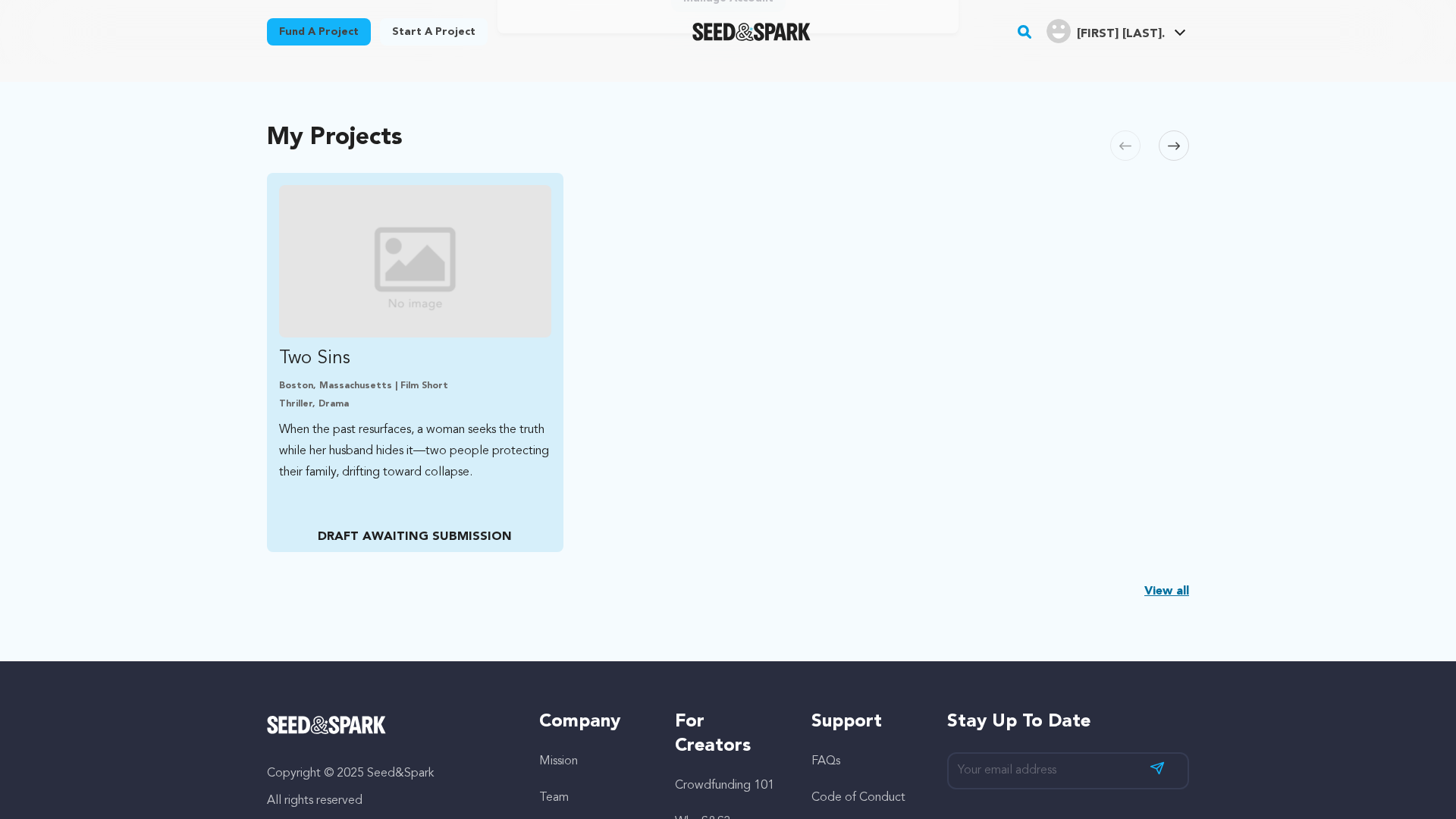click on "Two Sins" at bounding box center (415, 359) 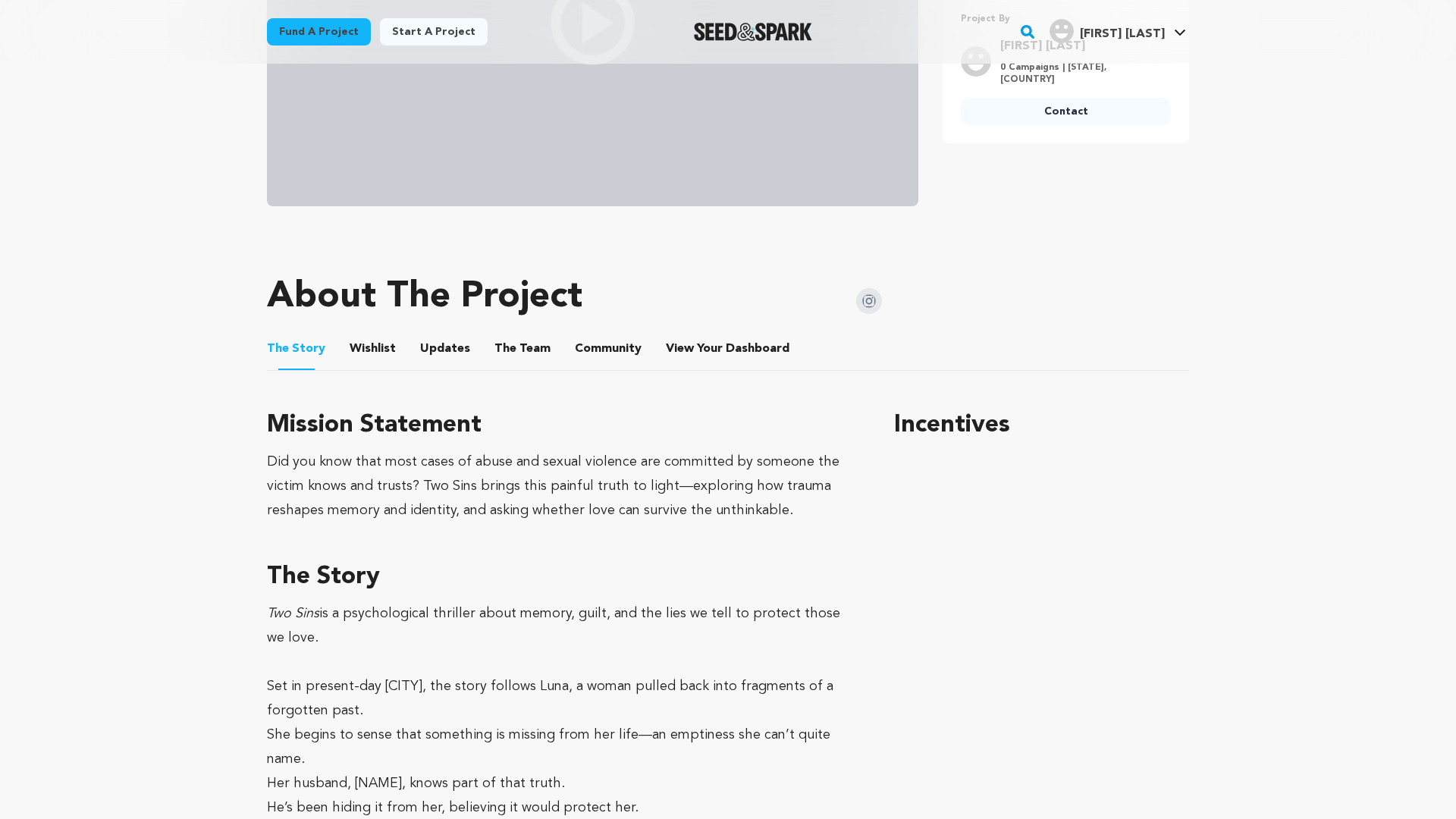 scroll, scrollTop: 477, scrollLeft: 0, axis: vertical 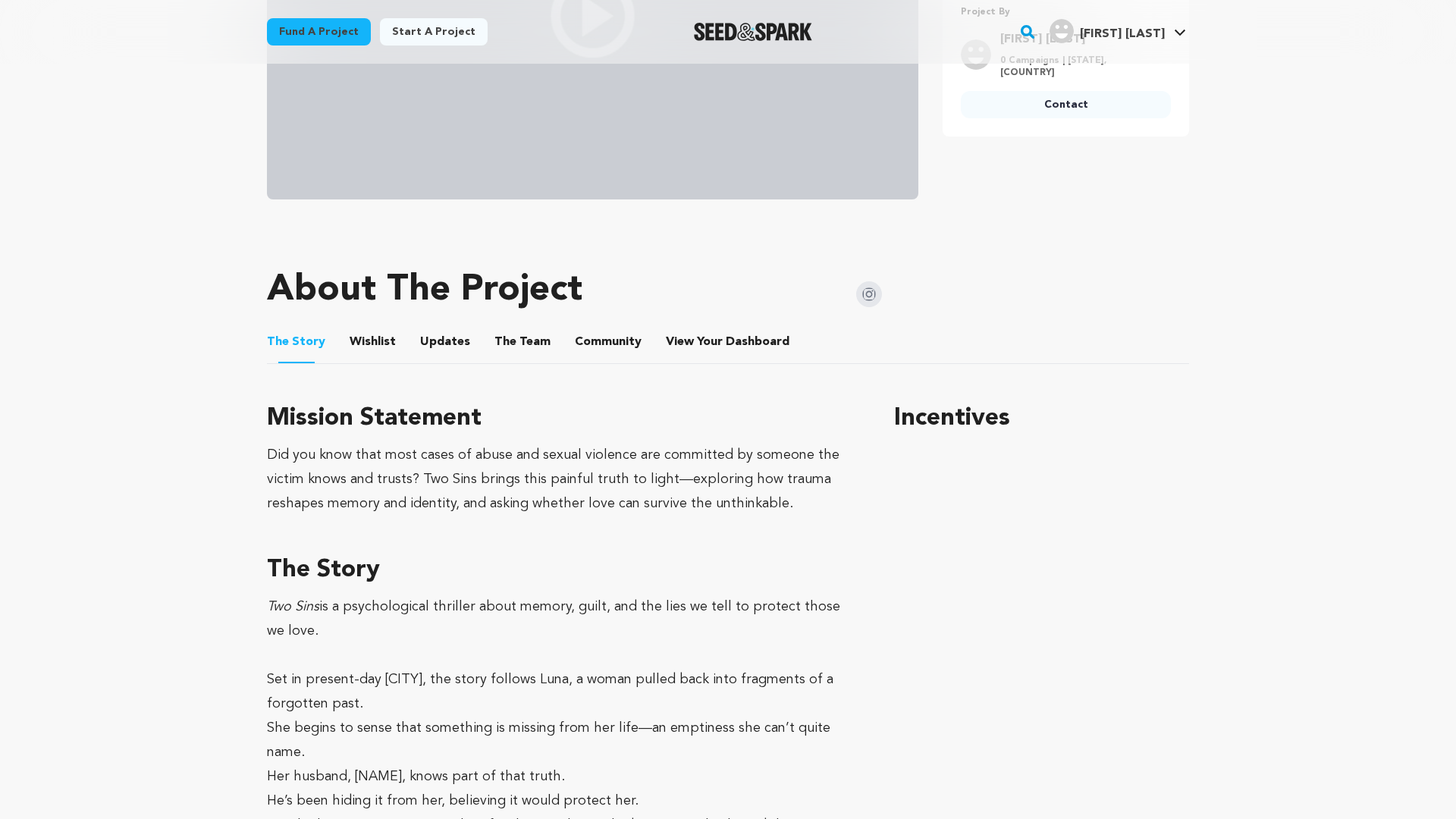 click on "View Your Dashboard" at bounding box center (684, 345) 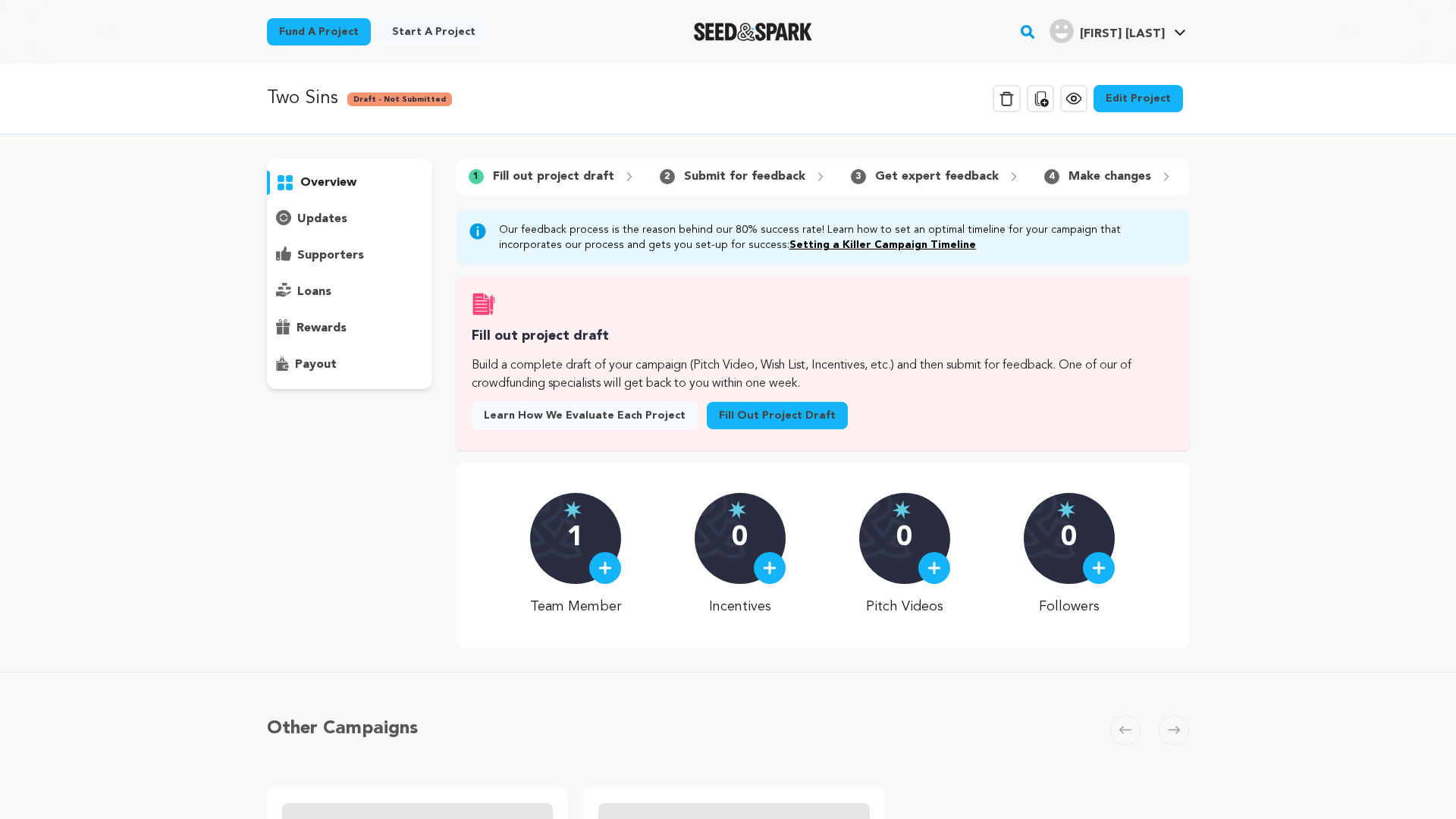 scroll, scrollTop: 0, scrollLeft: 0, axis: both 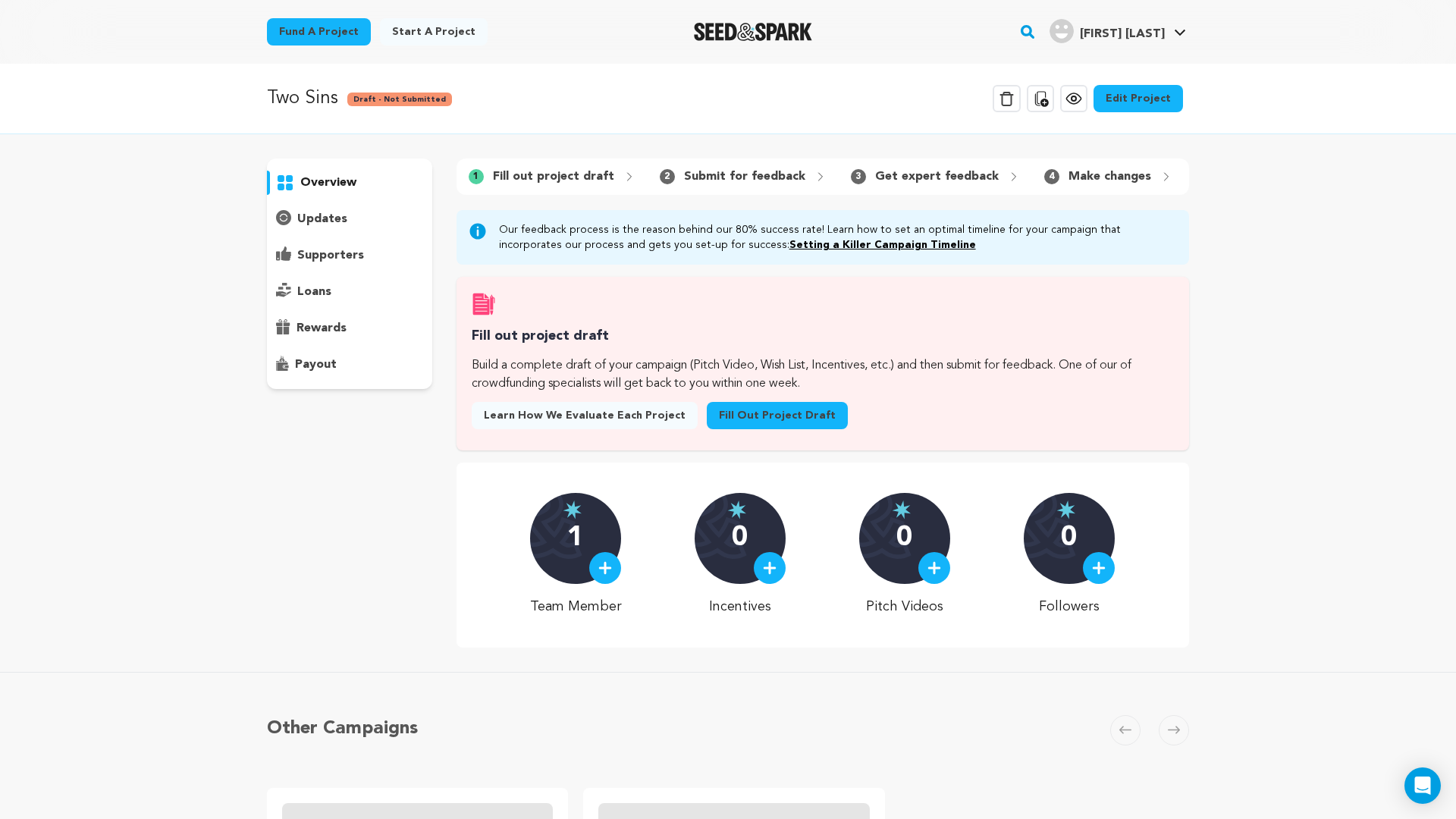 click on "Edit Project" at bounding box center (1138, 99) 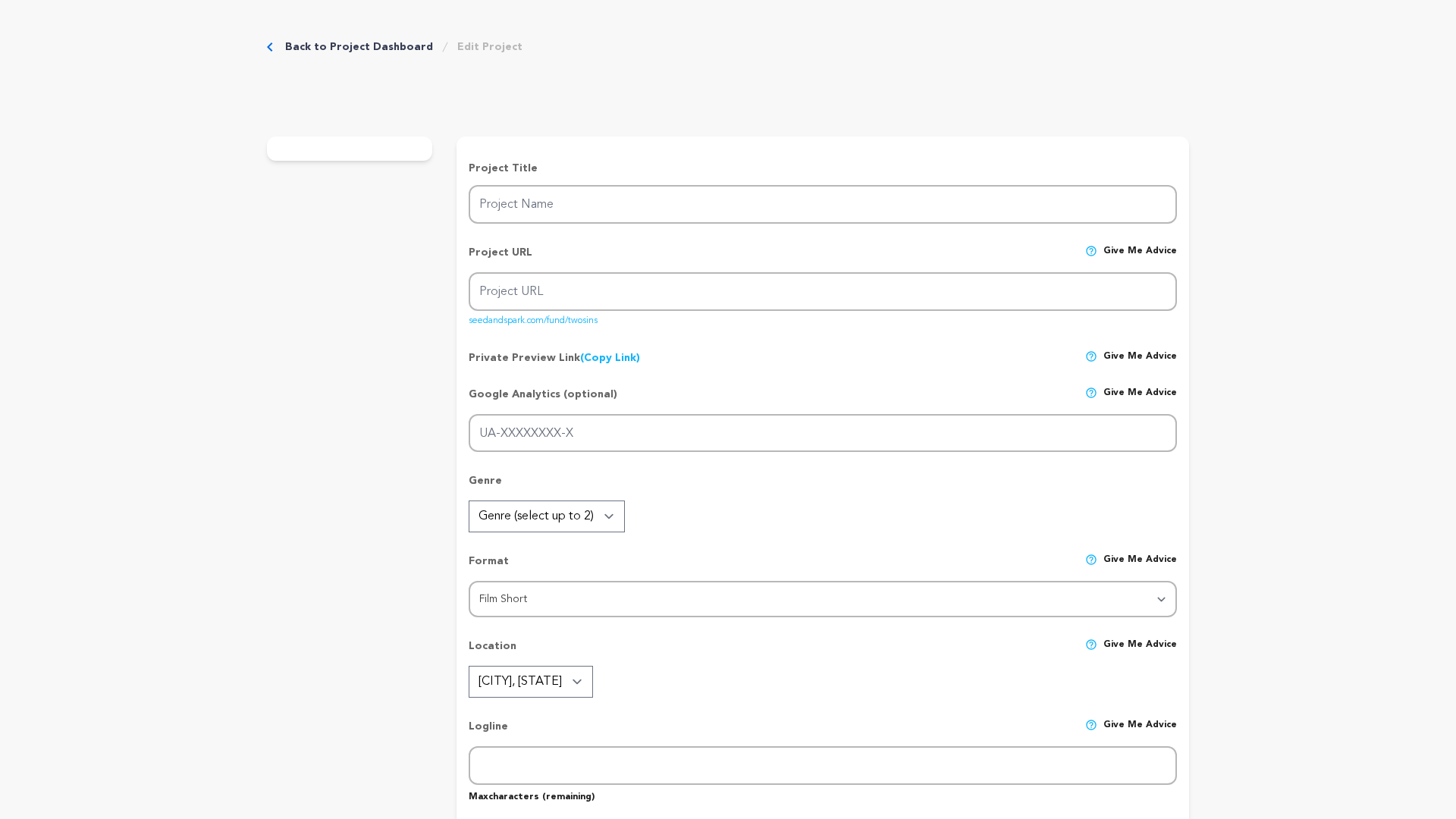 scroll, scrollTop: 0, scrollLeft: 0, axis: both 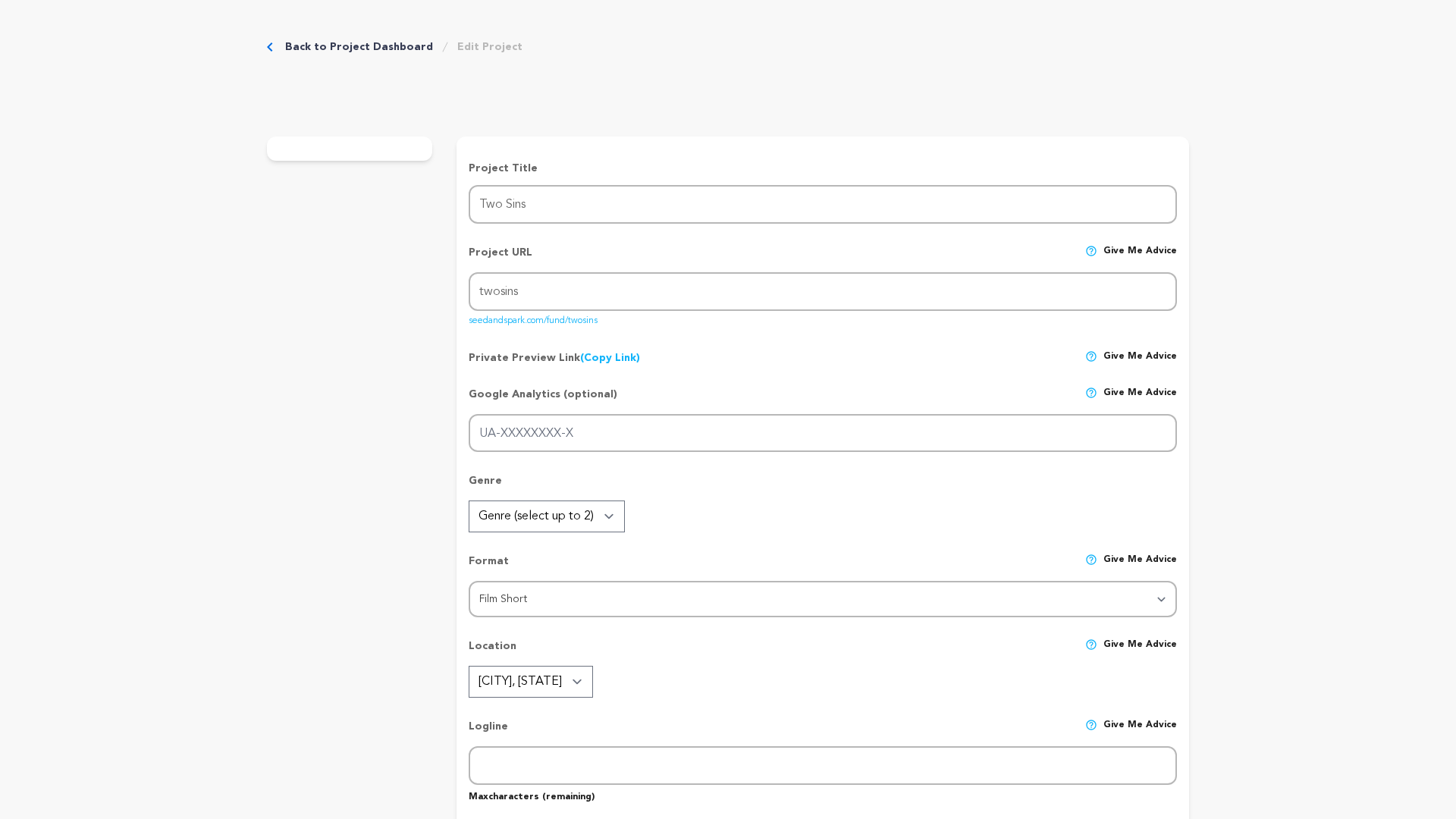 type 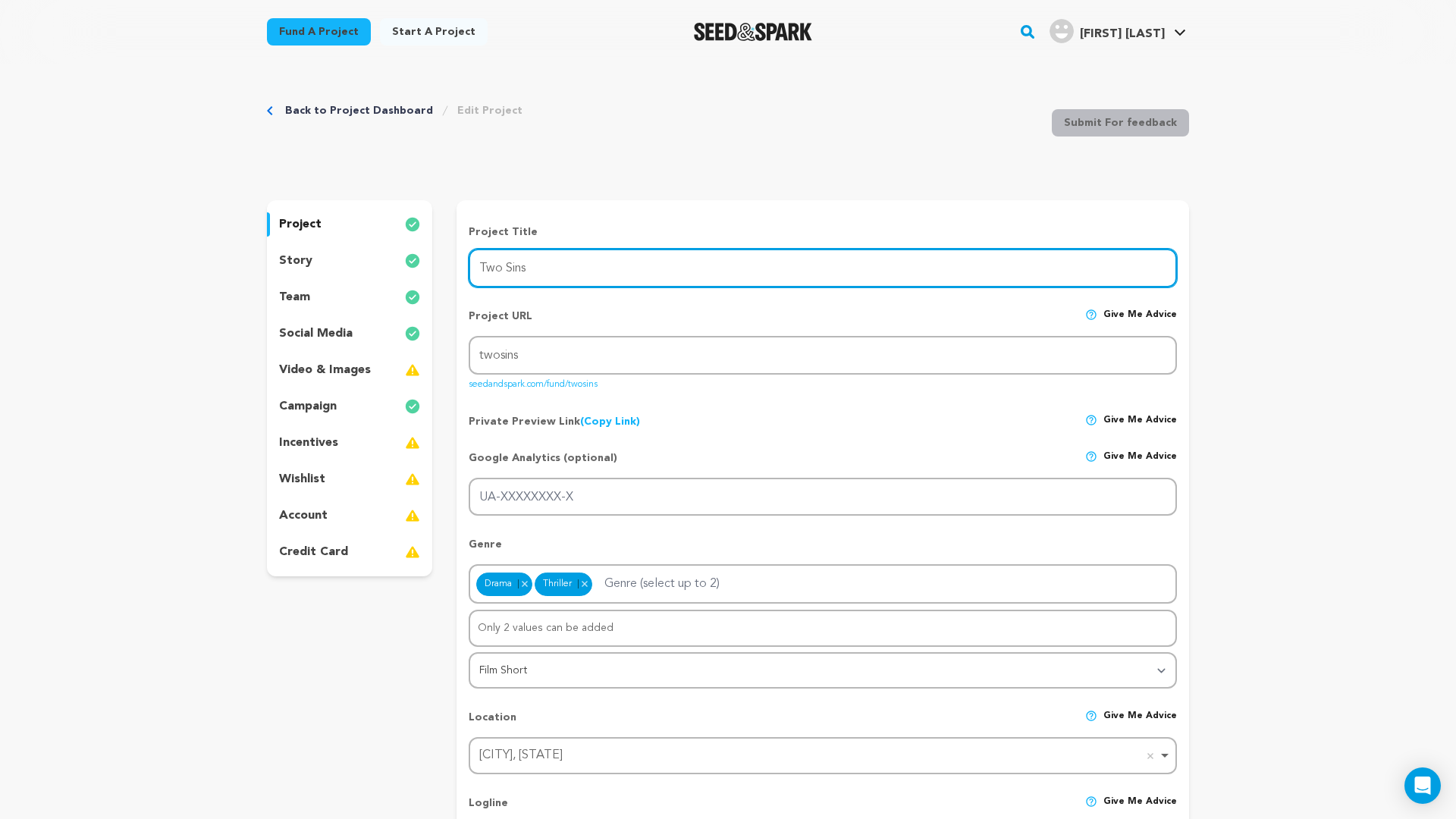 click on "Two Sins" at bounding box center (823, 268) 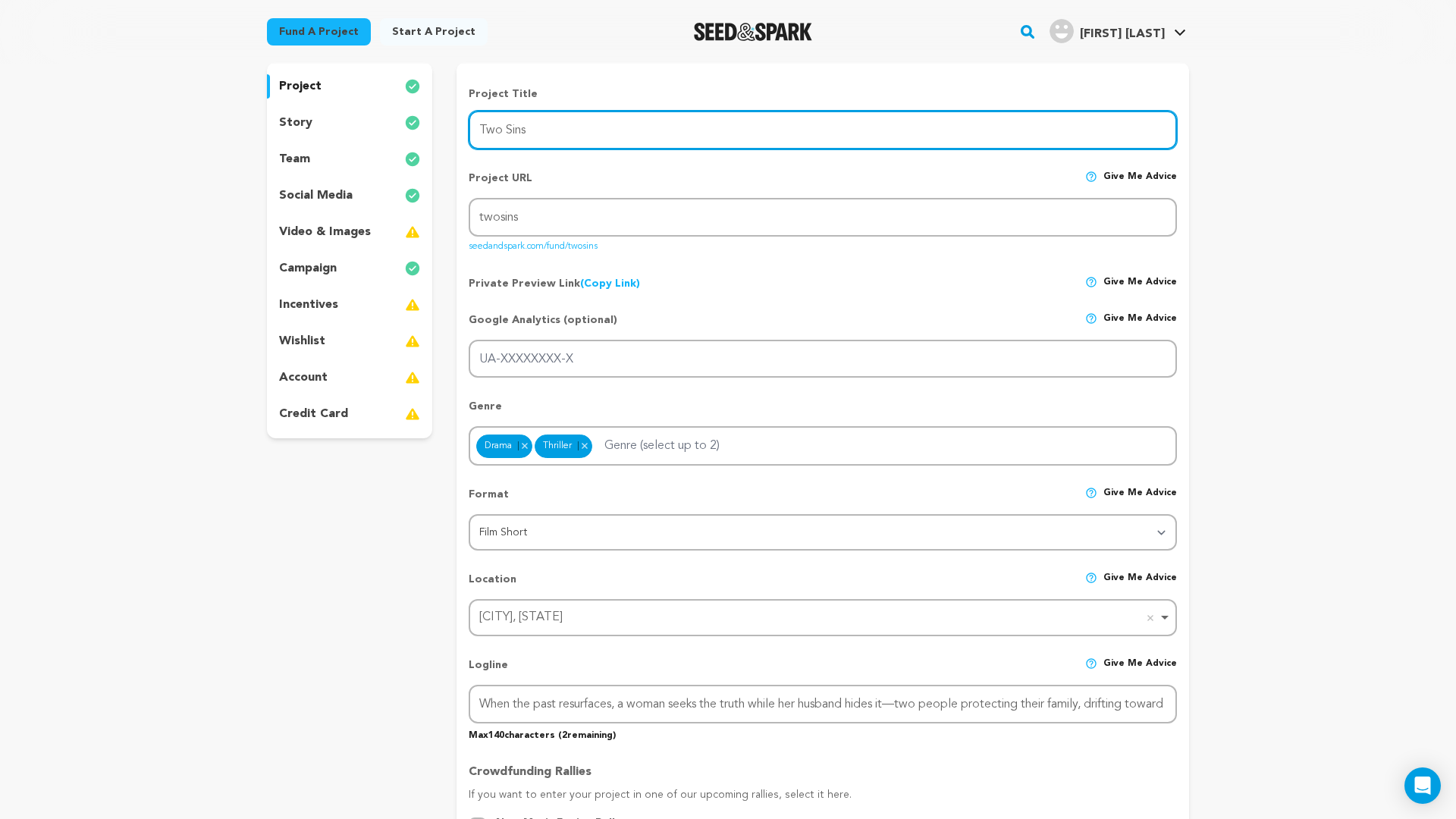 scroll, scrollTop: 142, scrollLeft: 0, axis: vertical 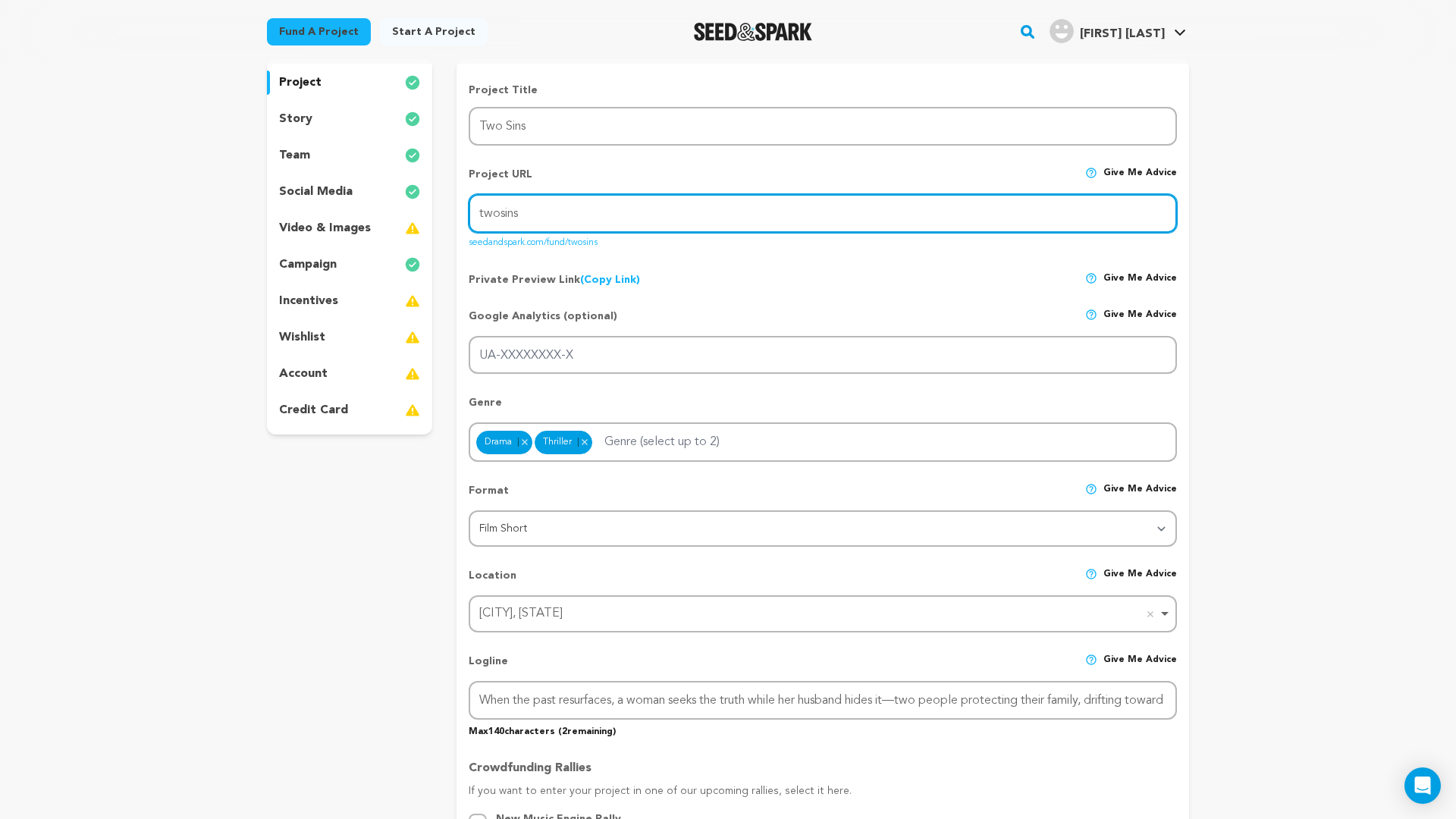 click on "twosins" at bounding box center [823, 213] 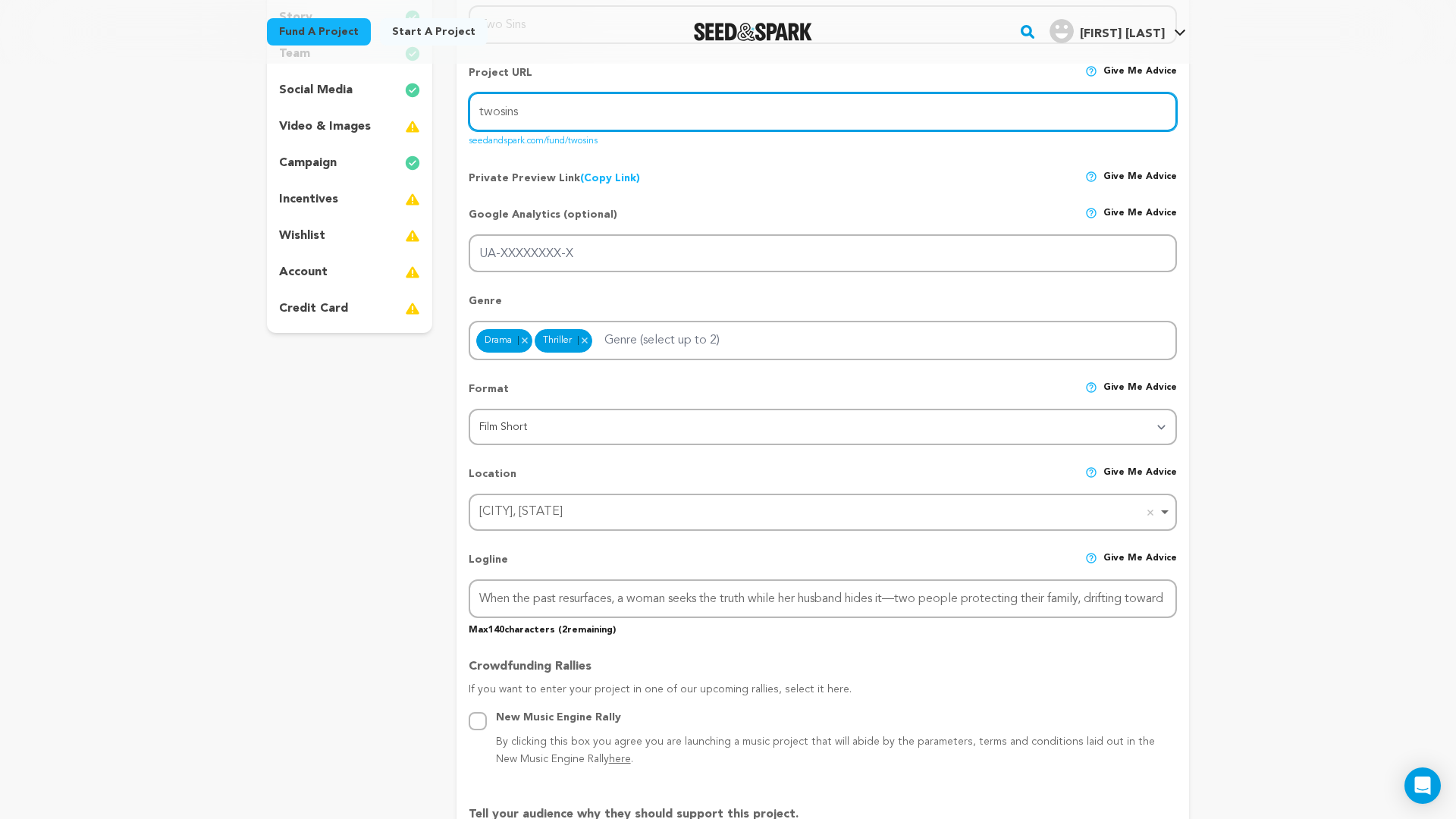 scroll, scrollTop: 265, scrollLeft: 0, axis: vertical 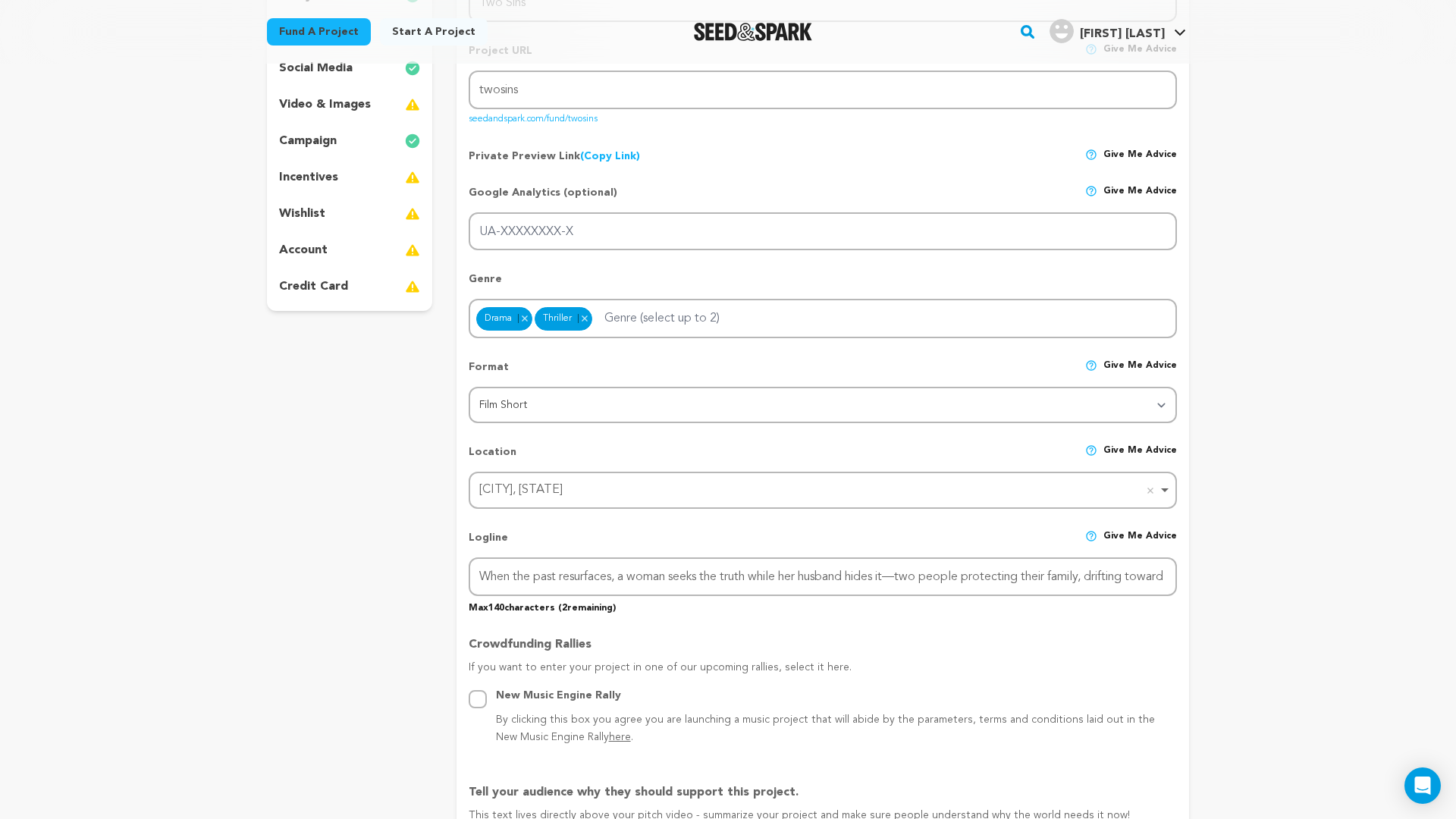 drag, startPoint x: 475, startPoint y: 187, endPoint x: 585, endPoint y: 205, distance: 111.463 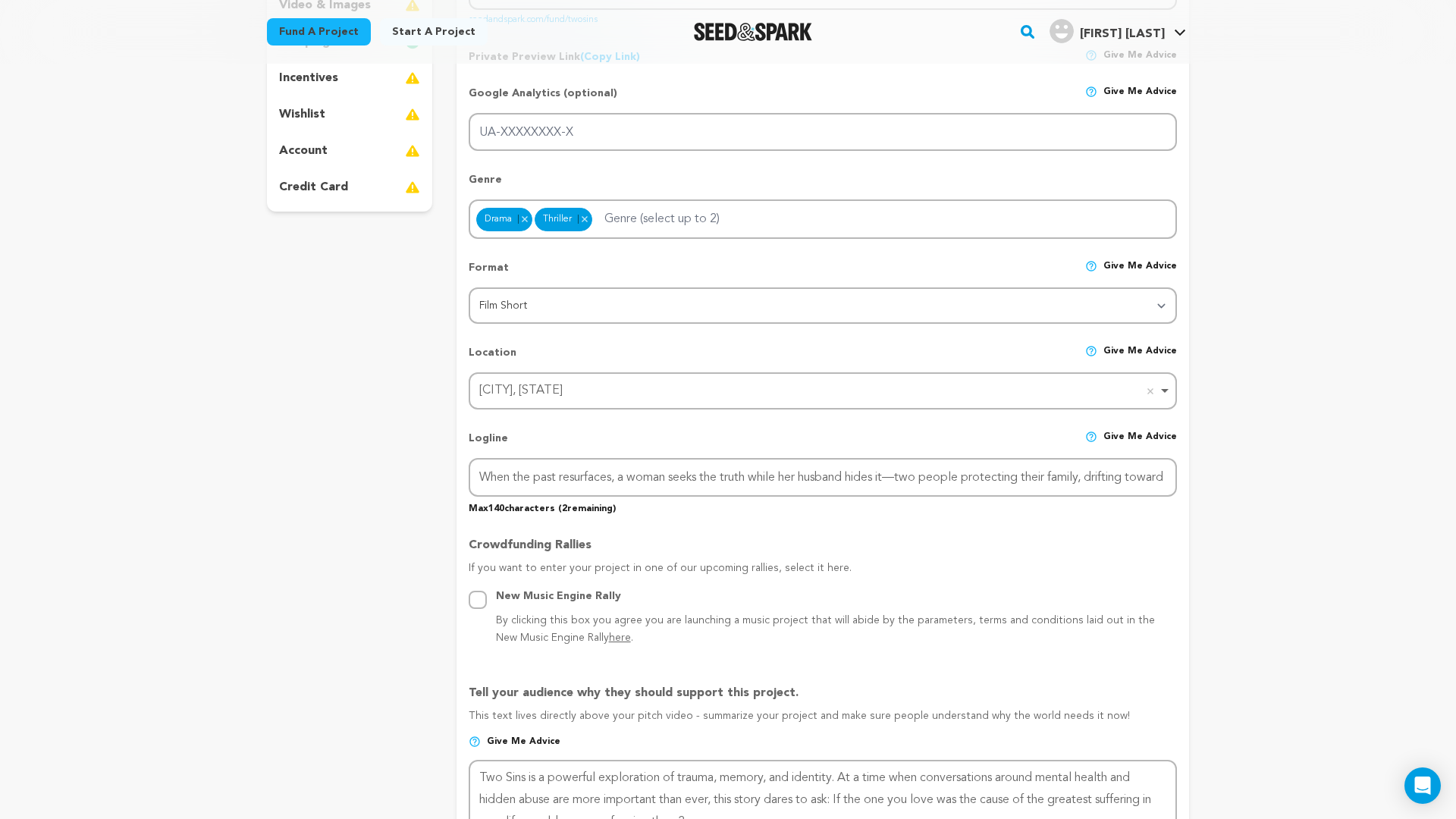 scroll, scrollTop: 369, scrollLeft: 0, axis: vertical 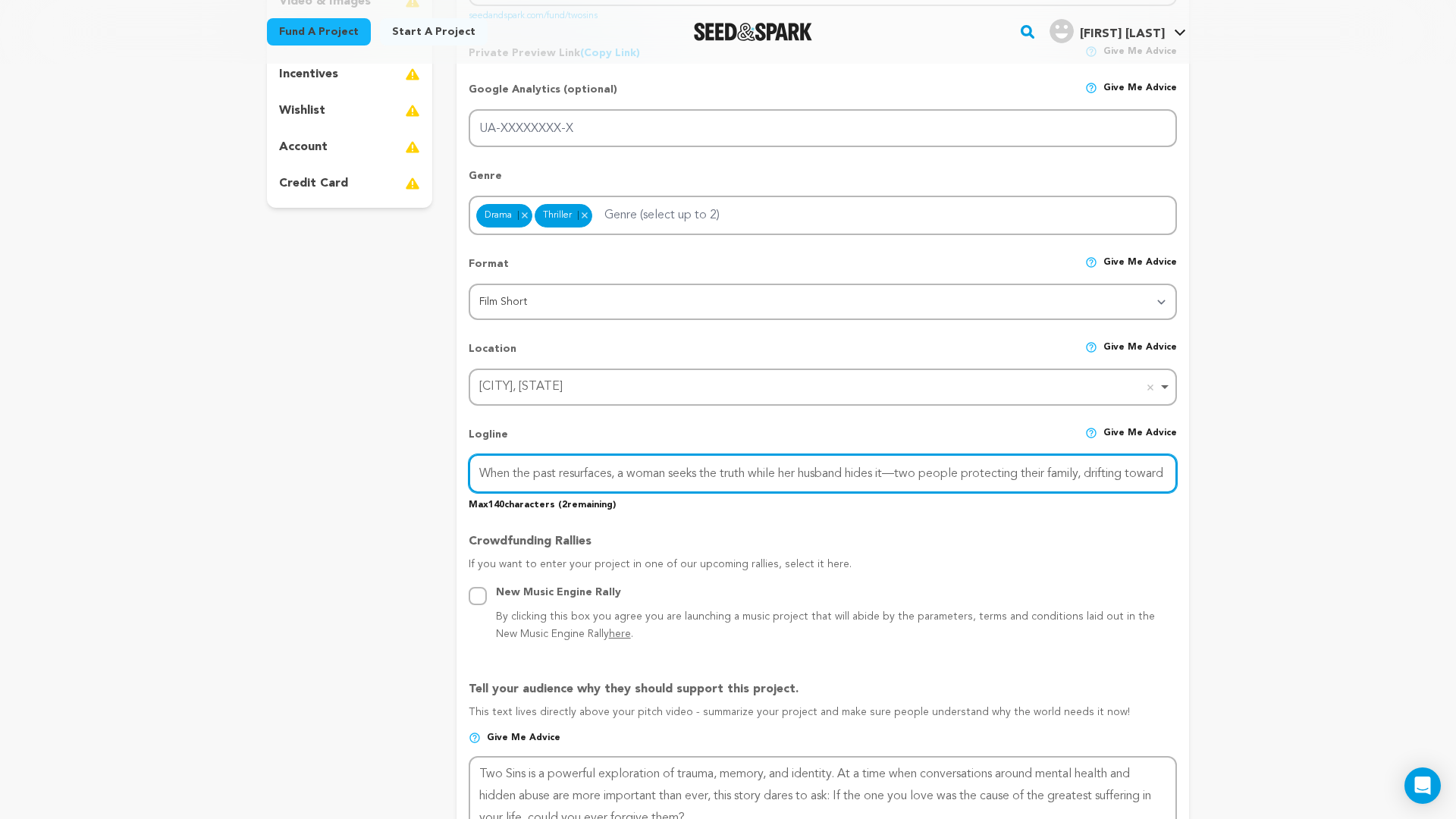 click on "When the past resurfaces, a woman seeks the truth while her husband hides it—two people protecting their family, drifting toward collapse." at bounding box center (823, 473) 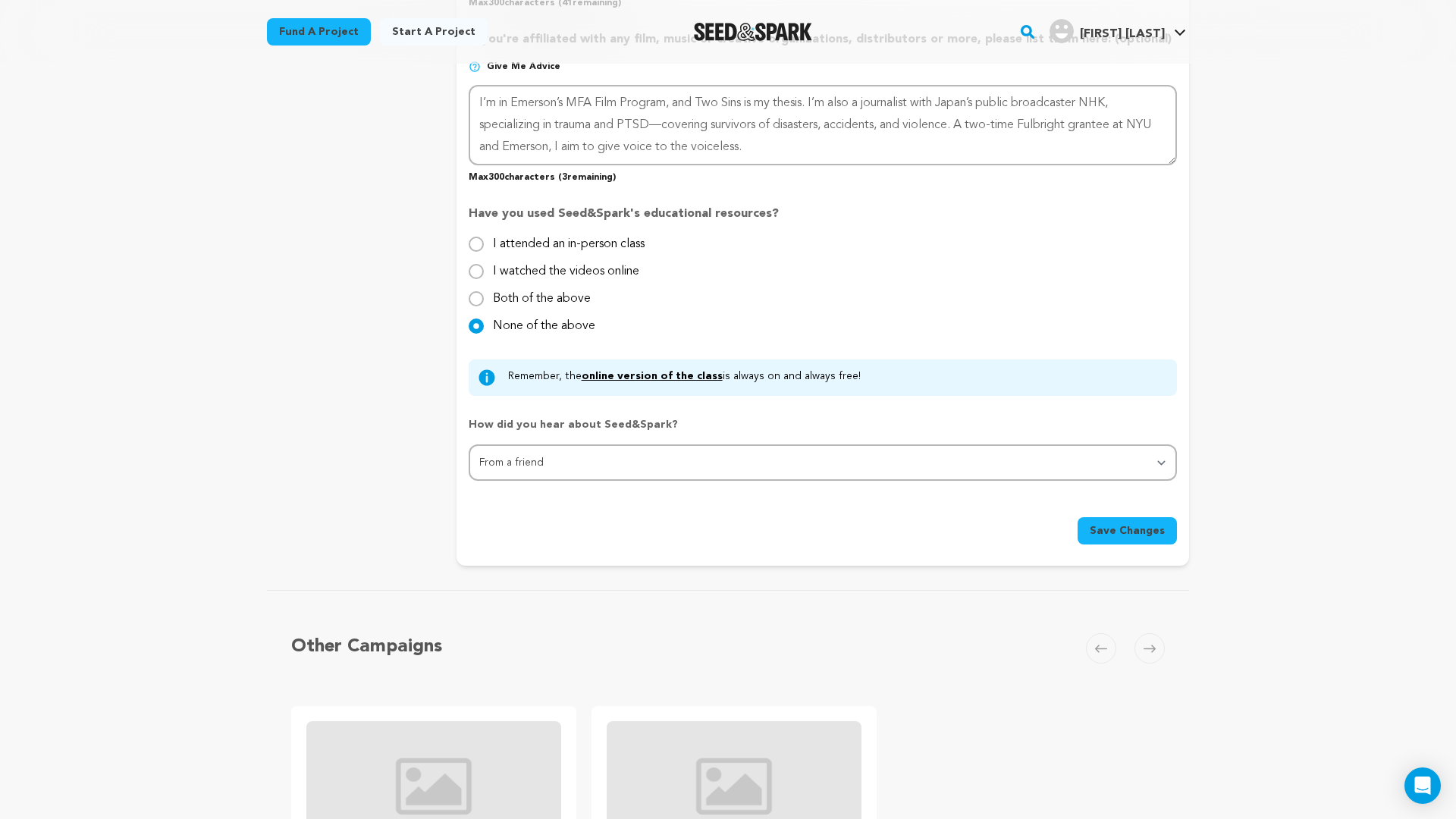 scroll, scrollTop: 1434, scrollLeft: 0, axis: vertical 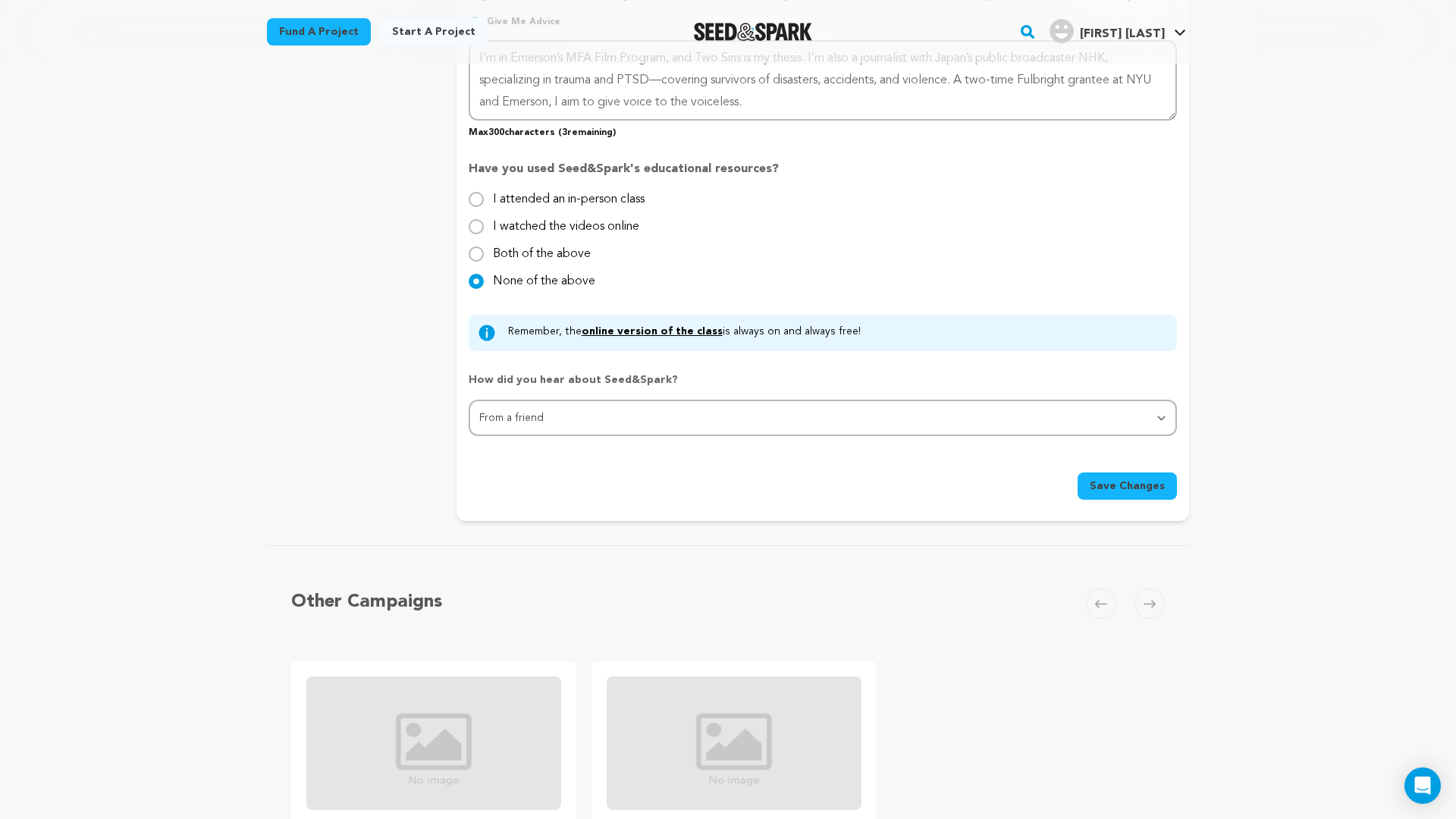 click on "Save Changes" at bounding box center (1127, 486) 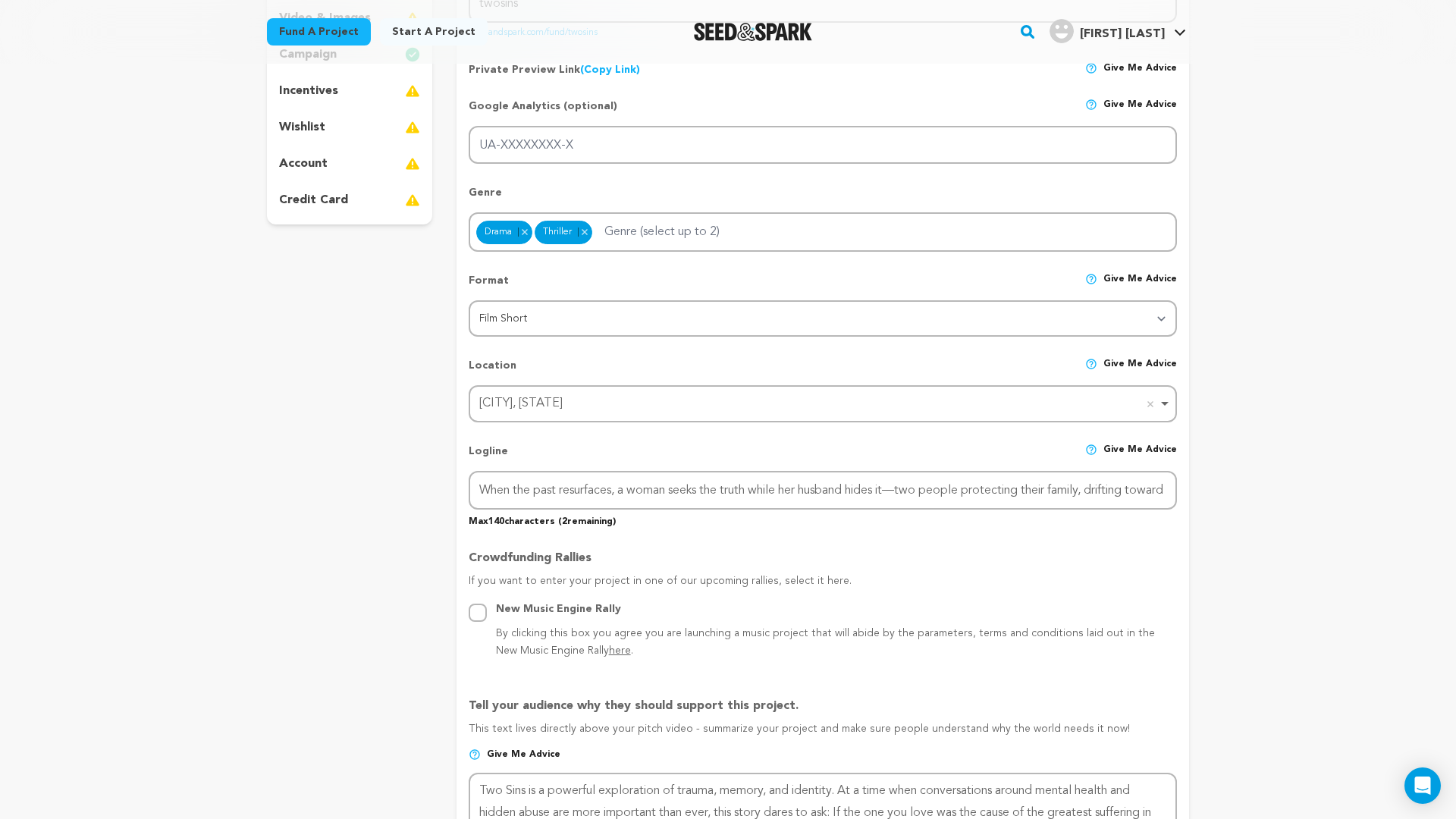 scroll, scrollTop: 0, scrollLeft: 0, axis: both 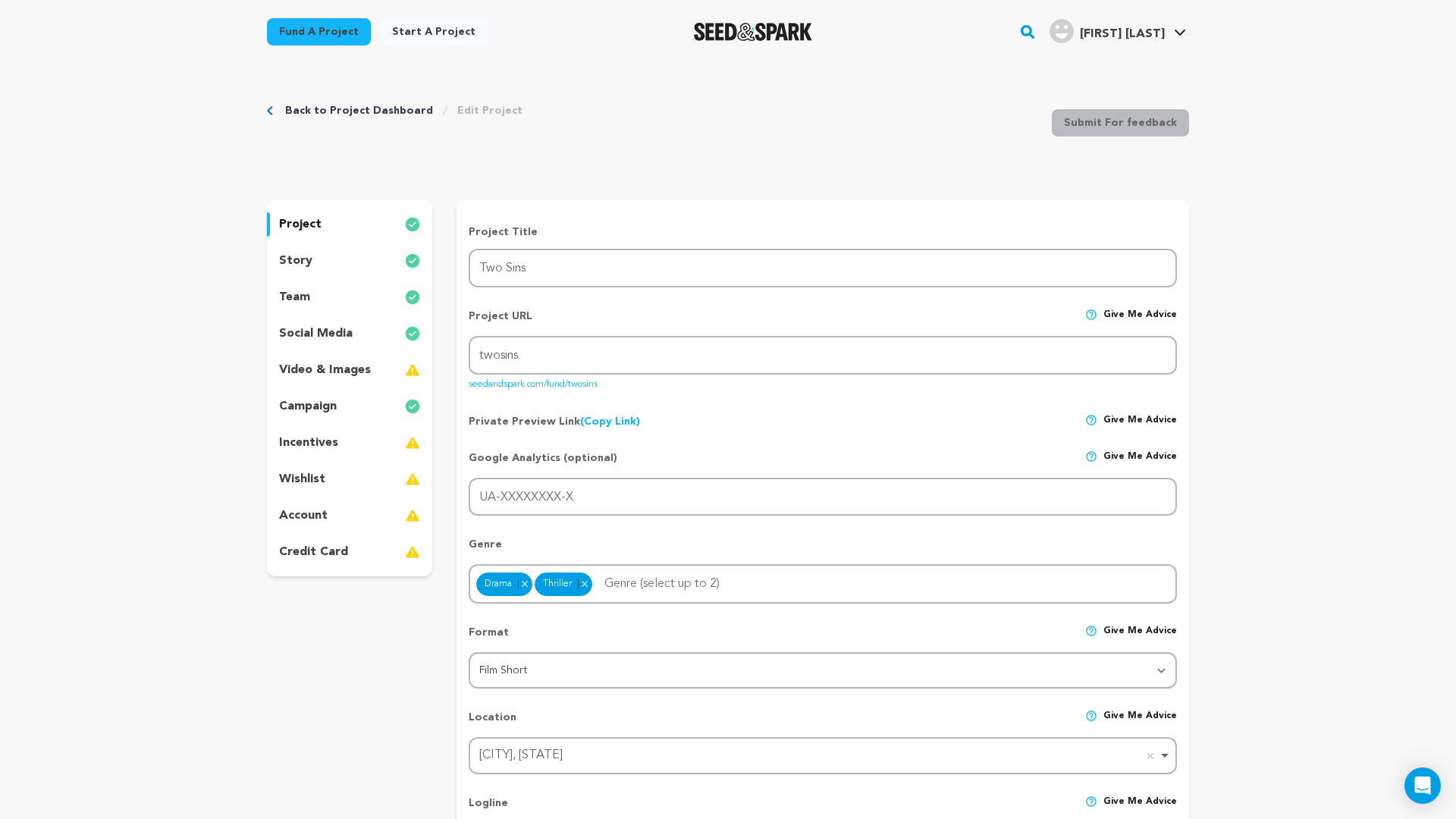 click on "story" at bounding box center (296, 261) 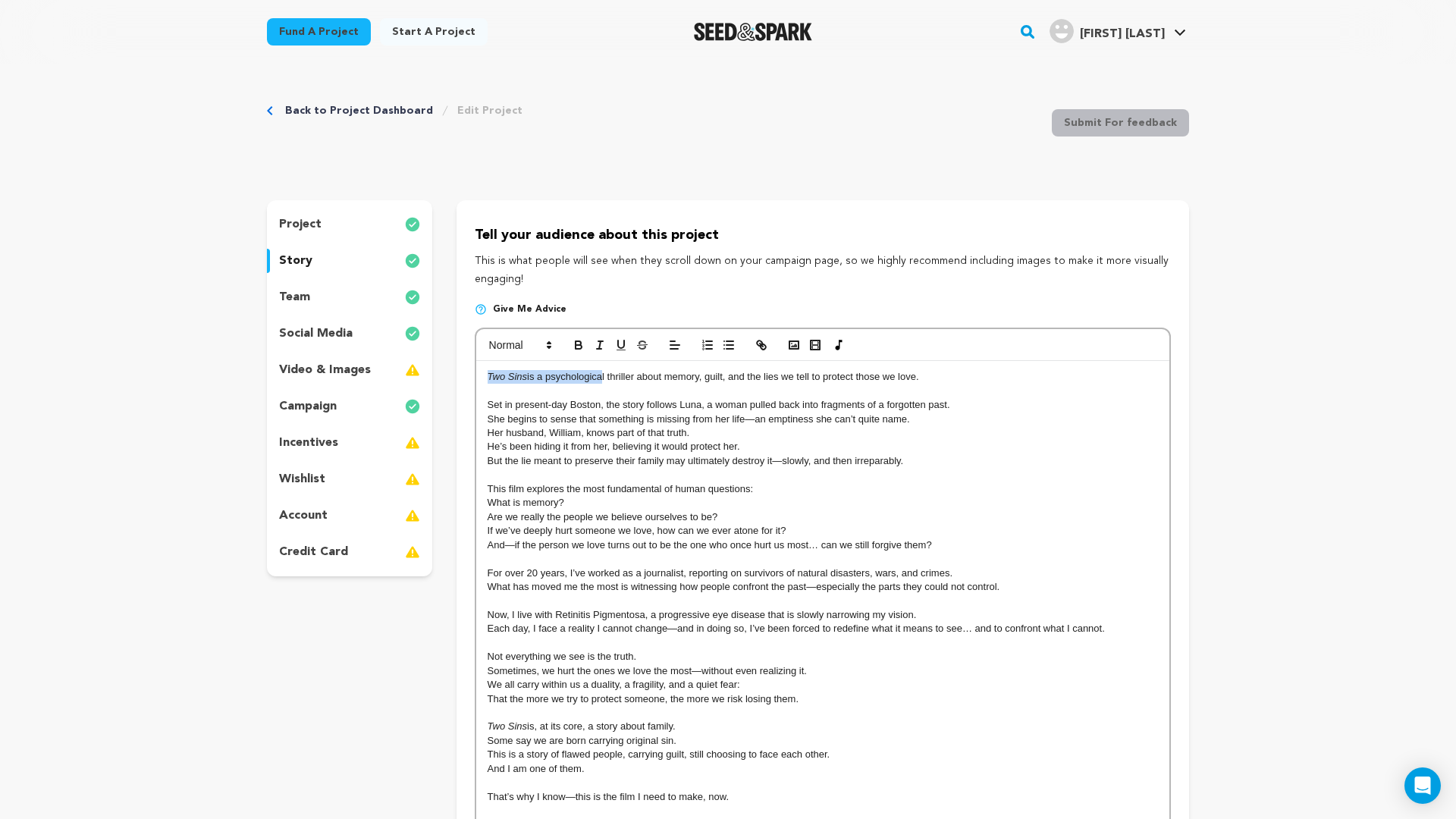 drag, startPoint x: 488, startPoint y: 379, endPoint x: 597, endPoint y: 378, distance: 109.00459 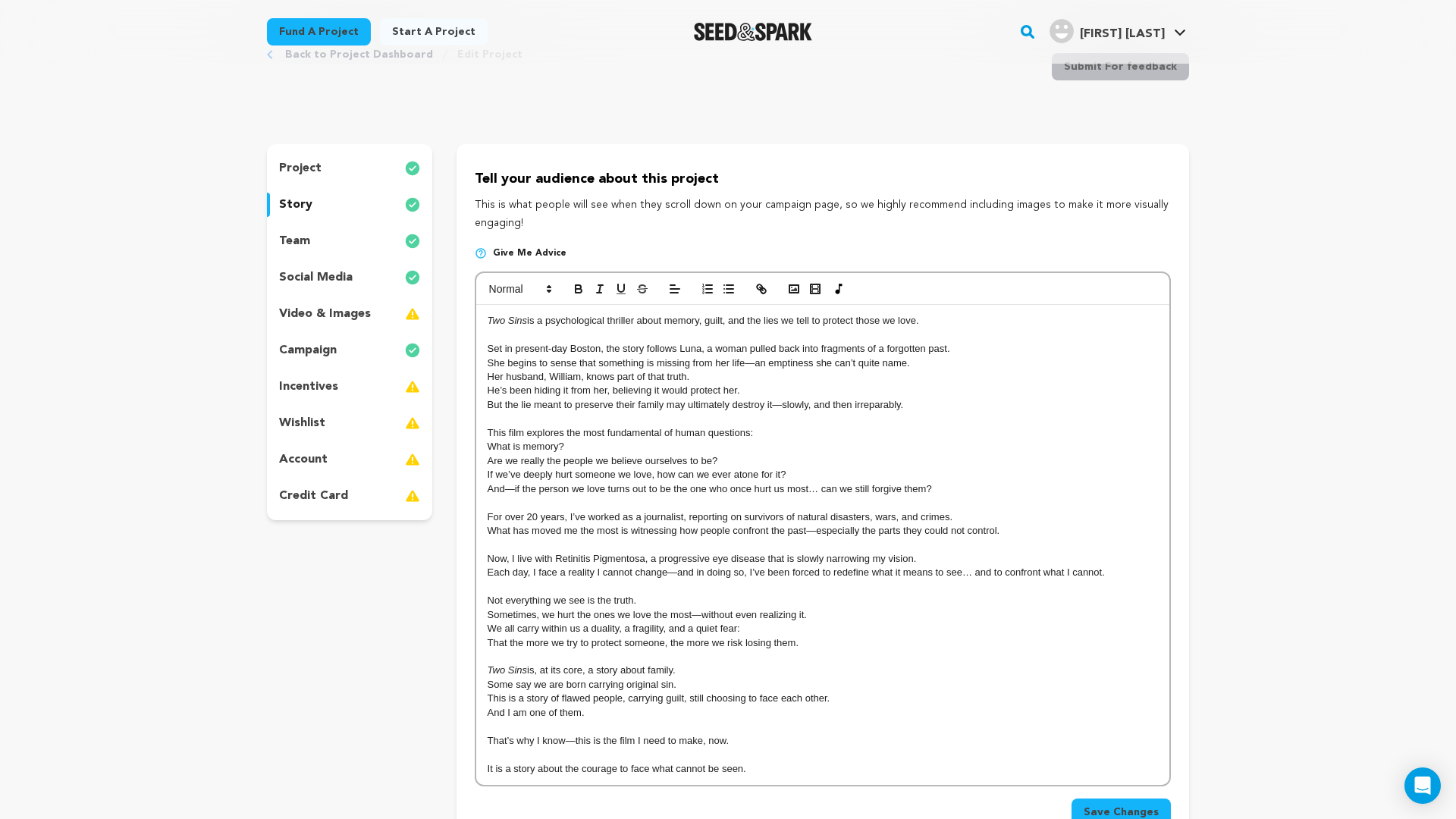 scroll, scrollTop: 52, scrollLeft: 0, axis: vertical 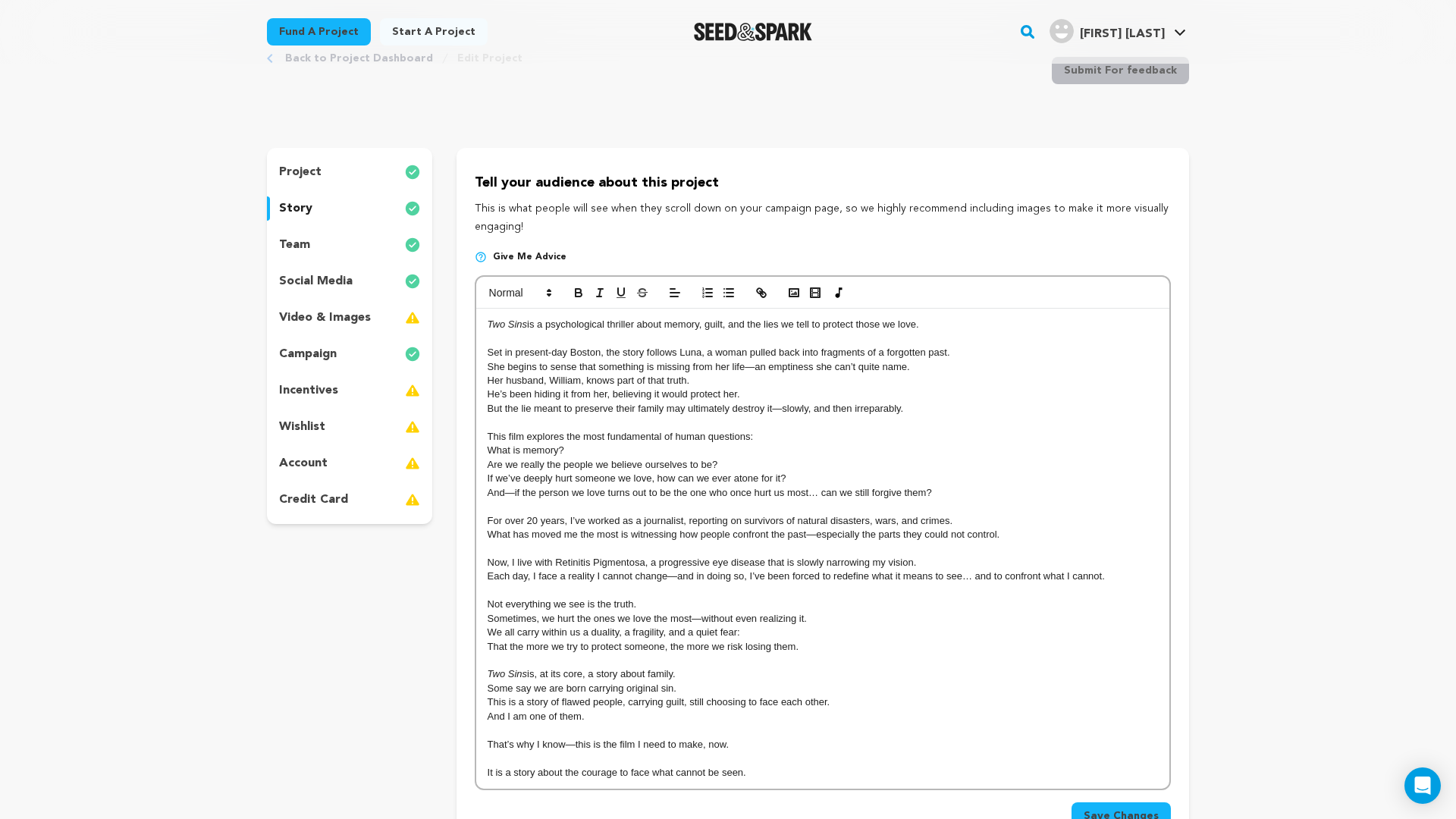click at bounding box center [823, 339] 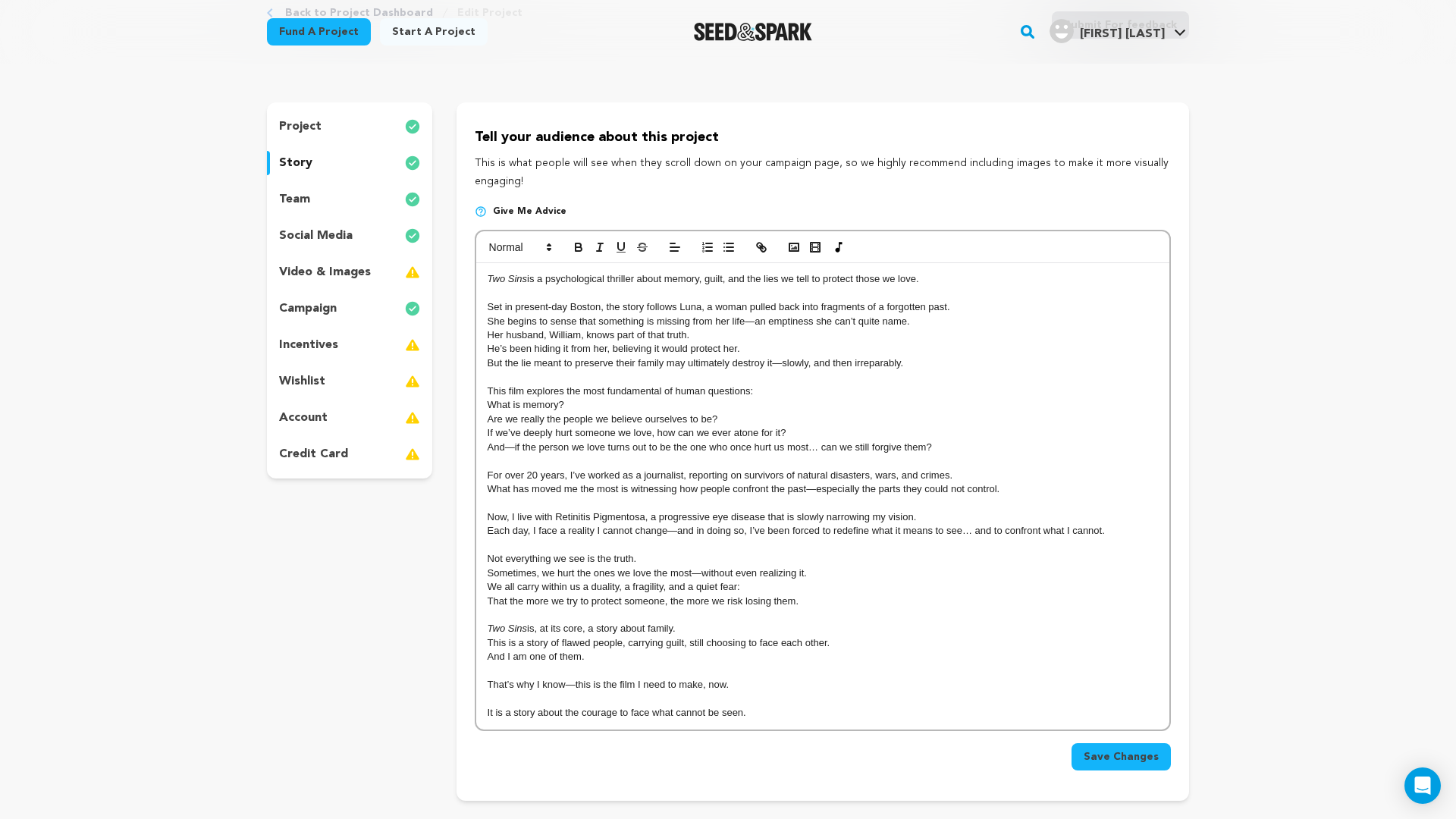 scroll, scrollTop: 105, scrollLeft: 0, axis: vertical 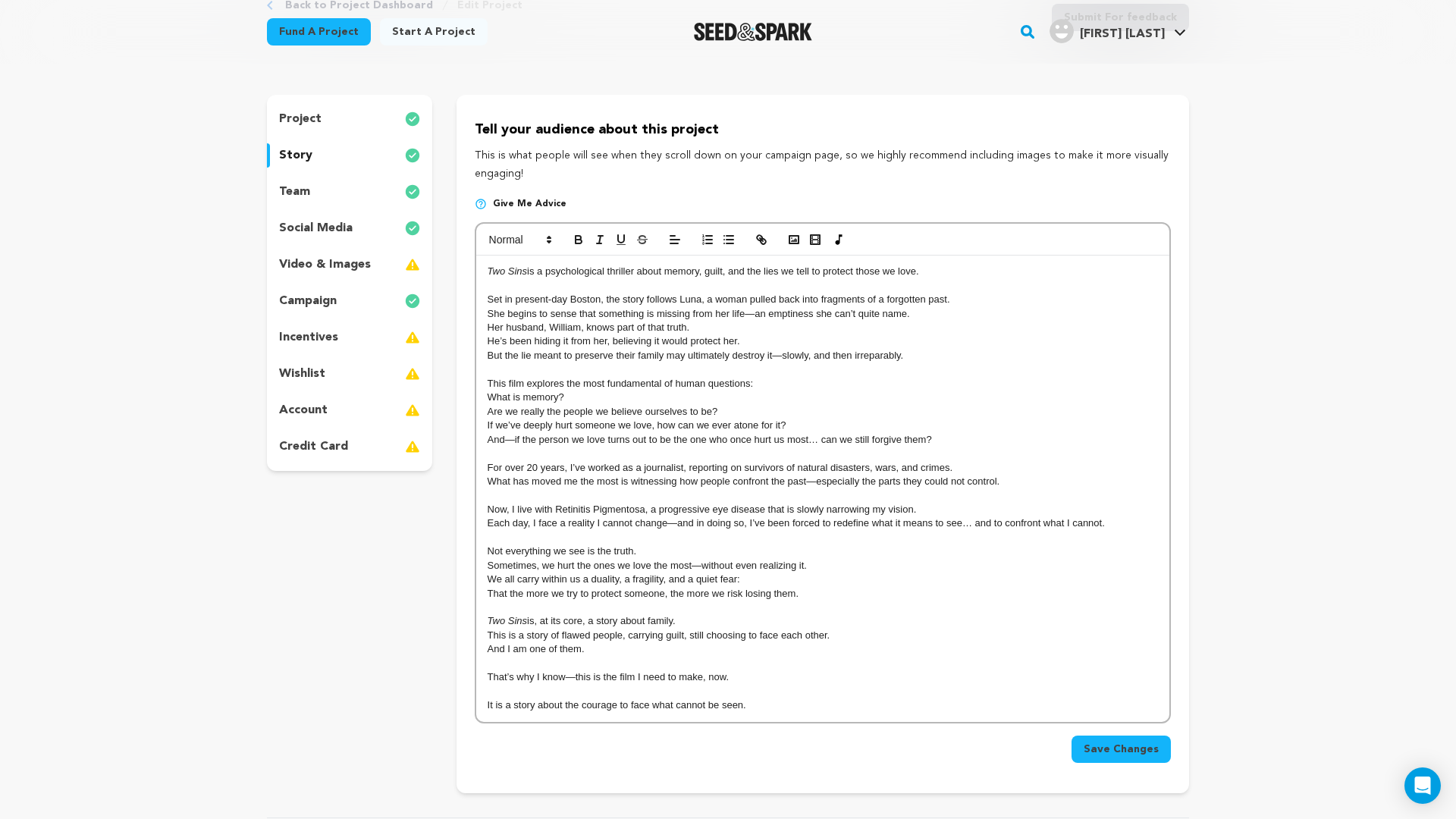 click on "Save Changes" at bounding box center (1121, 749) 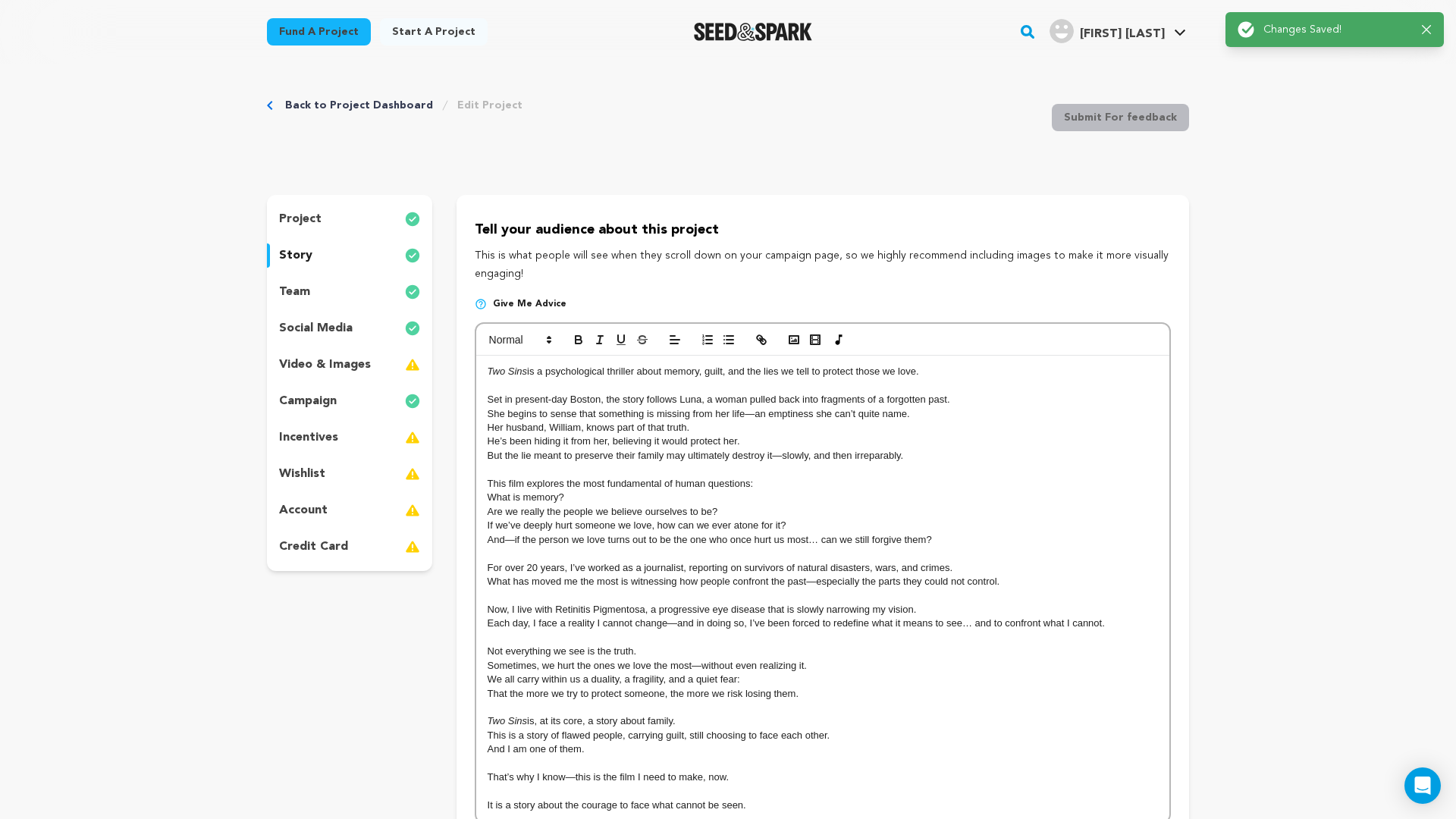 scroll, scrollTop: 0, scrollLeft: 0, axis: both 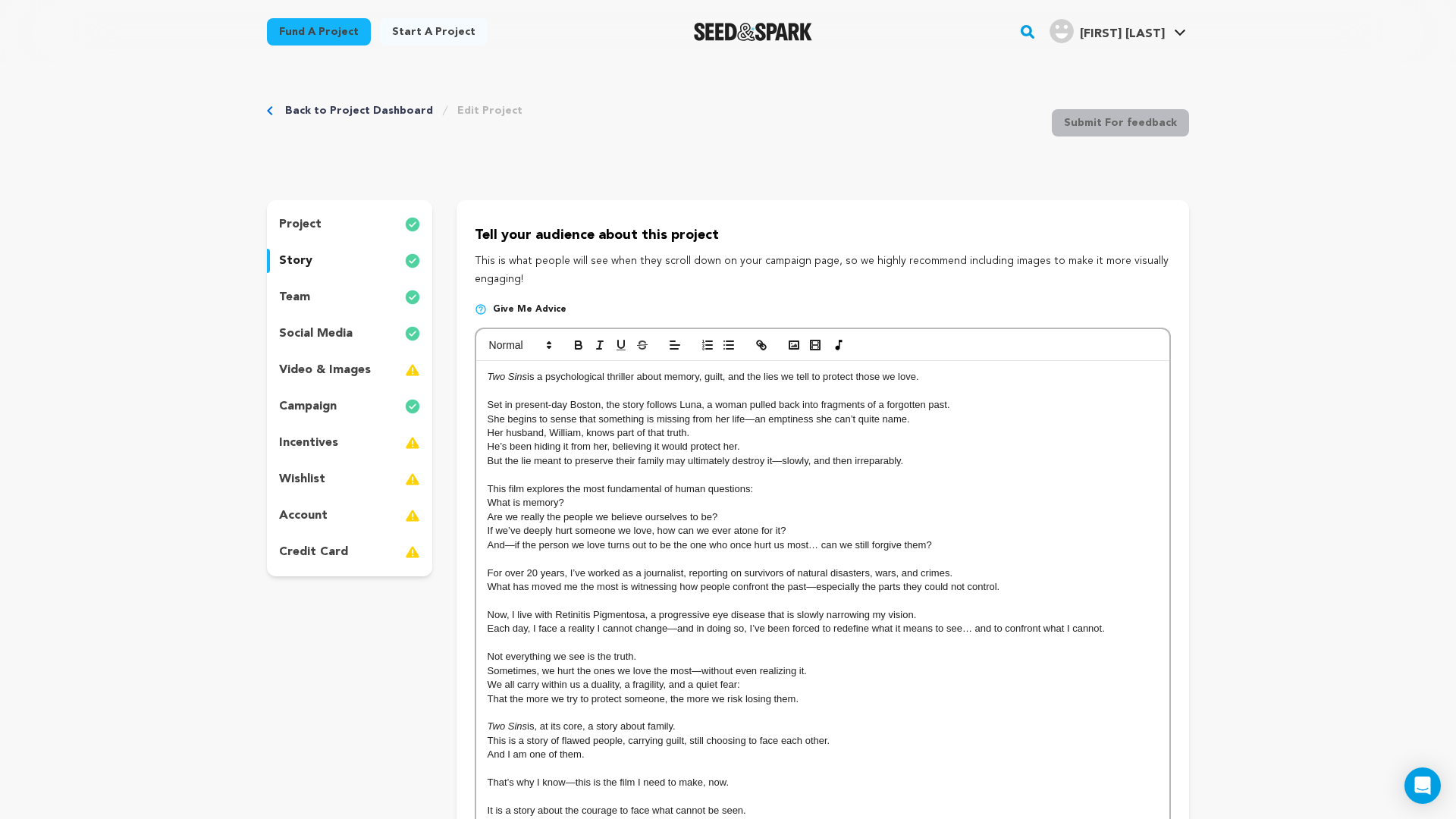 click on "team" at bounding box center [294, 297] 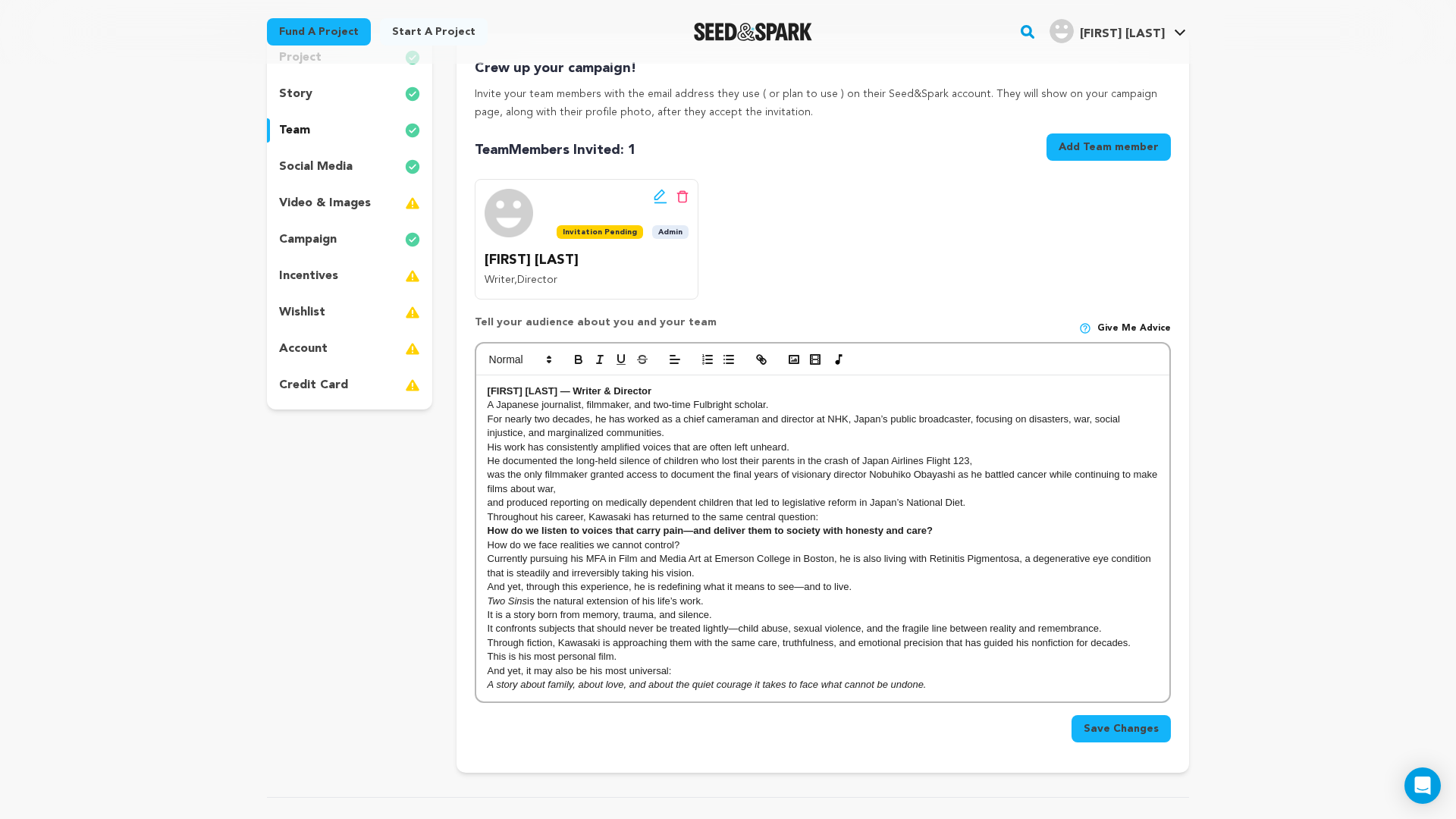 scroll, scrollTop: 215, scrollLeft: 0, axis: vertical 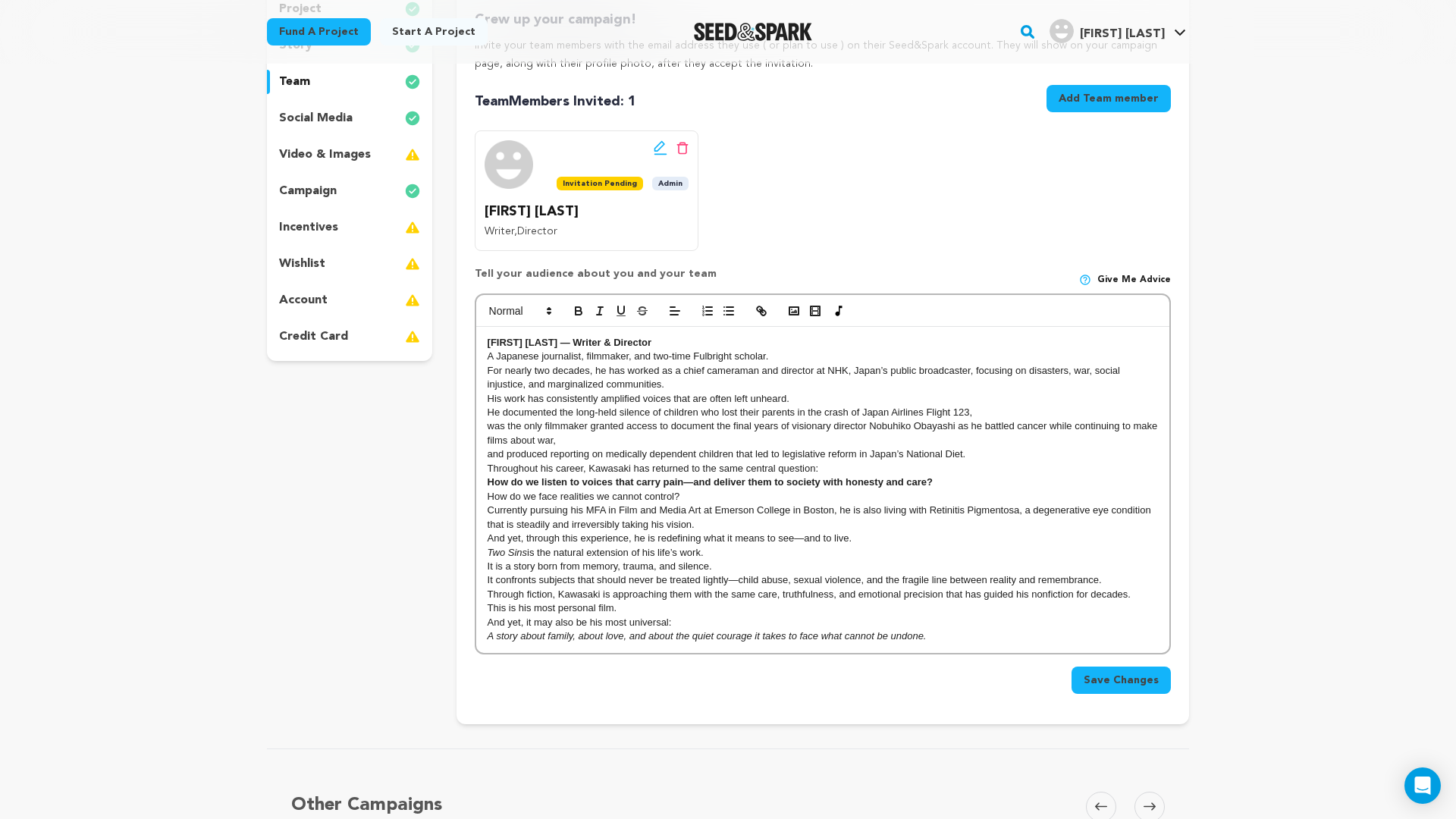 click on "[FIRST] [LAST] — Writer & Director" at bounding box center [823, 343] 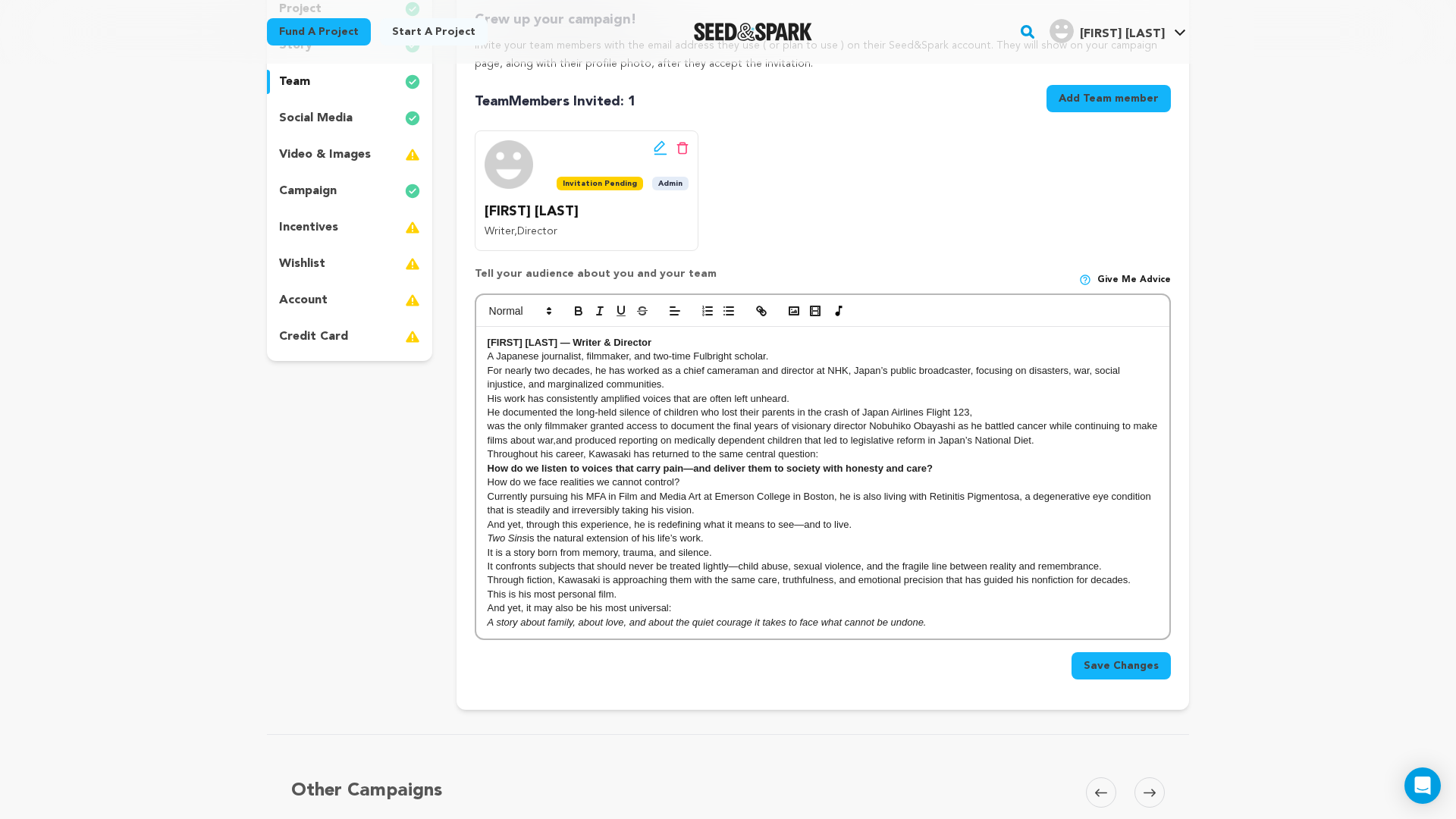 type 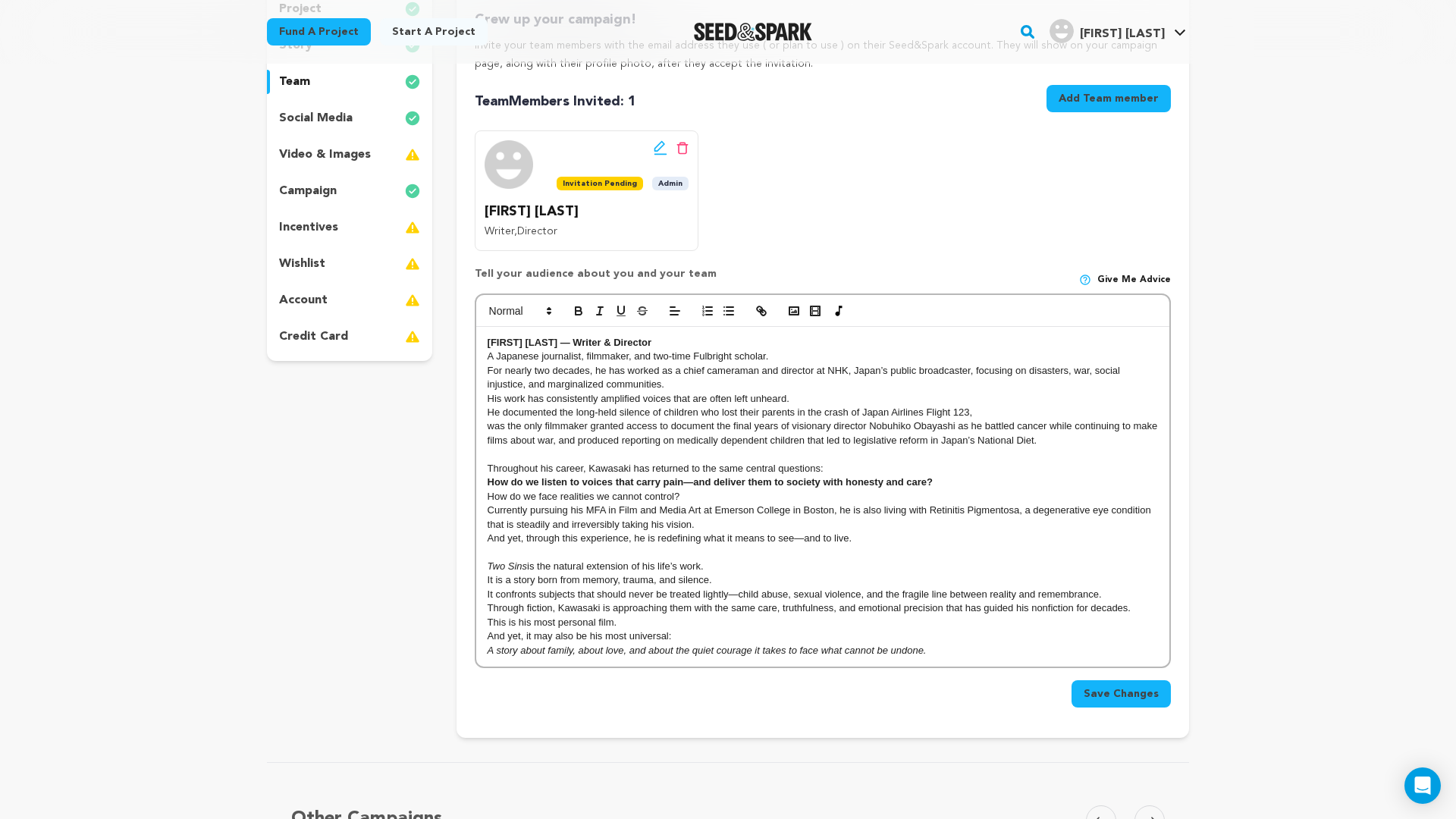 click on "It confronts subjects that should never be treated lightly—child abuse, sexual violence, and the fragile line between reality and remembrance." at bounding box center [823, 595] 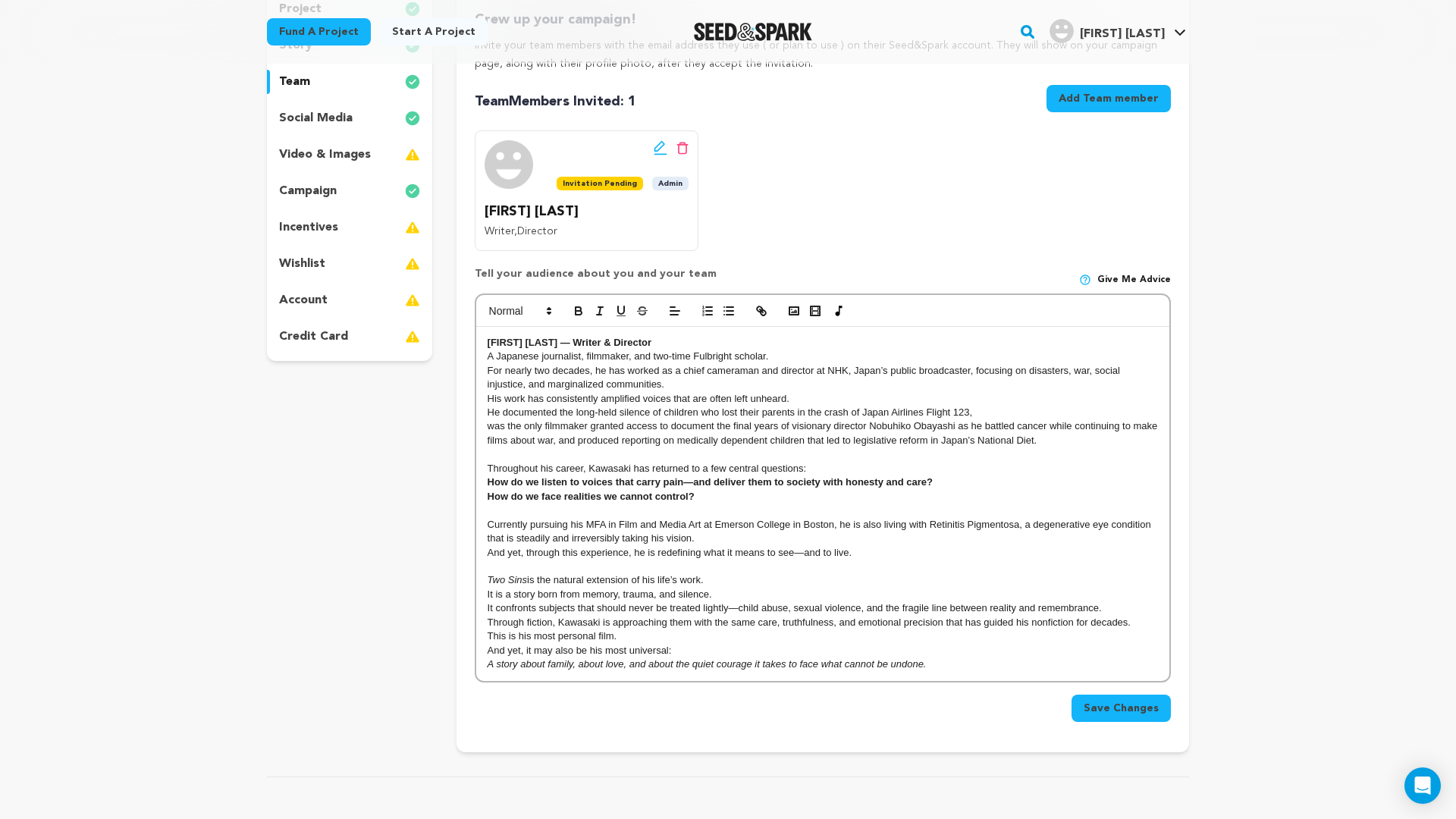 click on "Currently pursuing his MFA in Film and Media Art at Emerson College in [CITY], he is also living with Retinitis Pigmentosa, a degenerative eye condition that is steadily and irreversibly taking his vision." at bounding box center (823, 532) 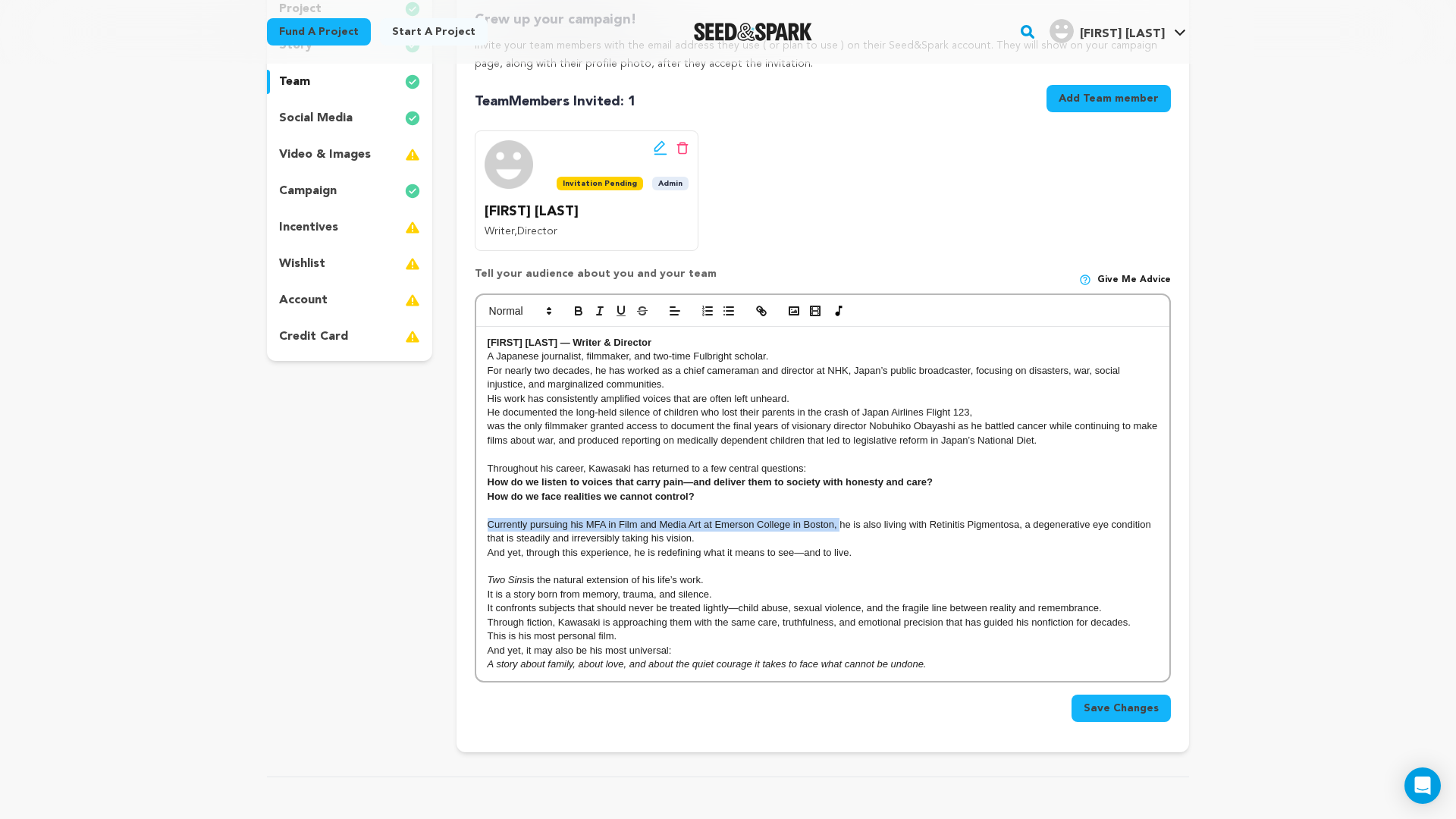 copy on "Currently pursuing his MFA in Film and Media Art at Emerson College in Boston," 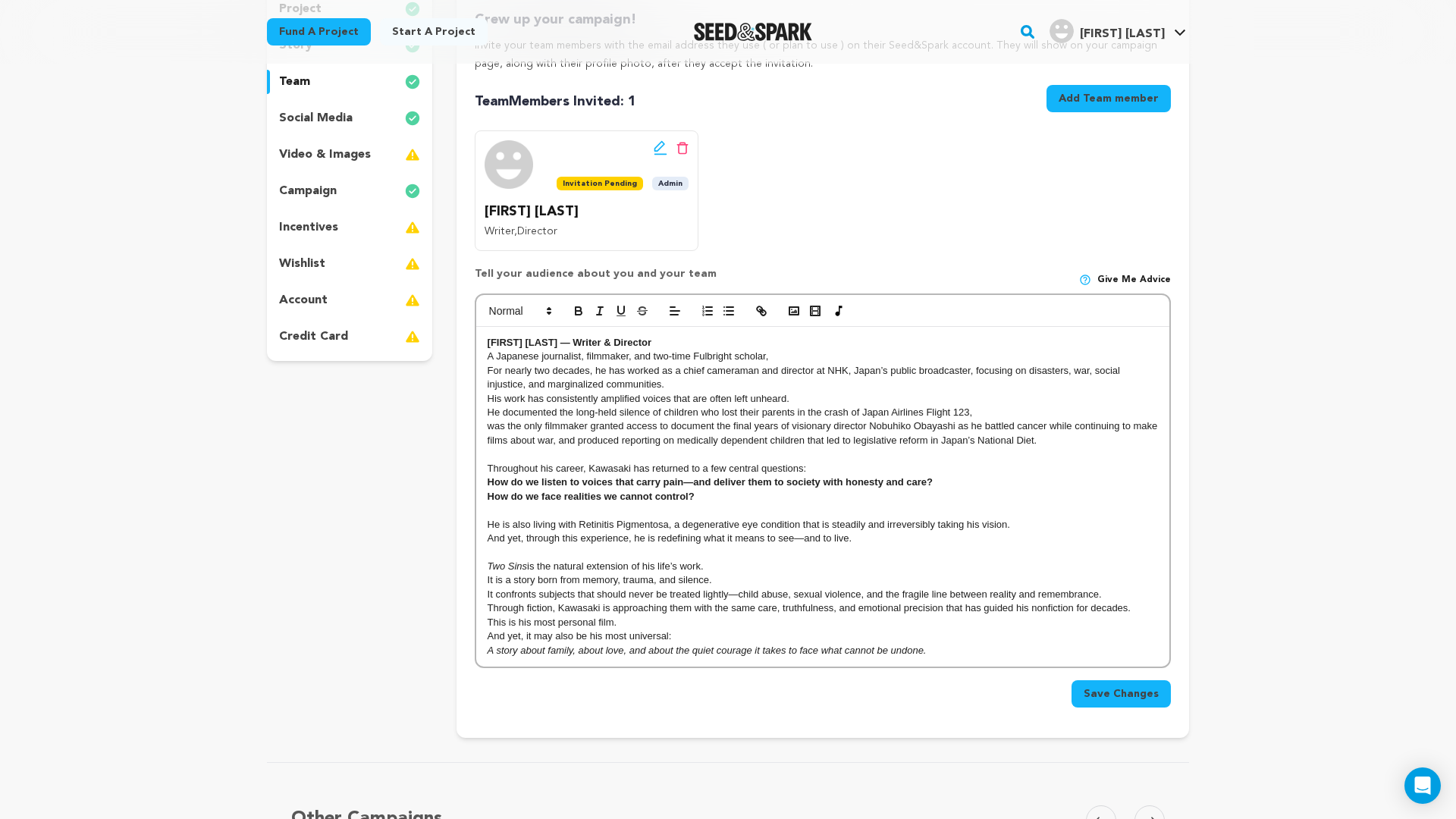 scroll, scrollTop: 0, scrollLeft: 0, axis: both 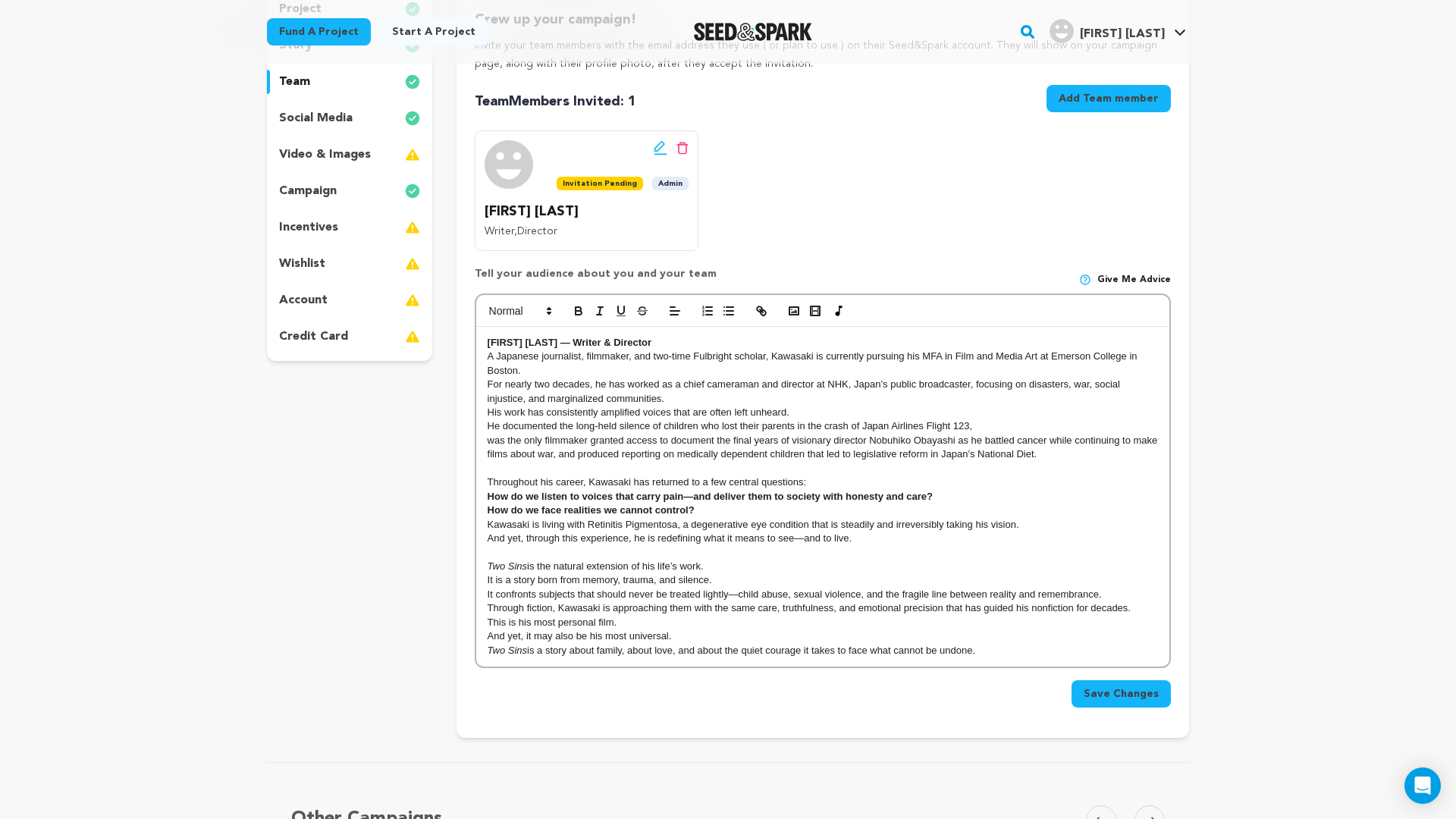 click on "Save Changes" at bounding box center [1121, 694] 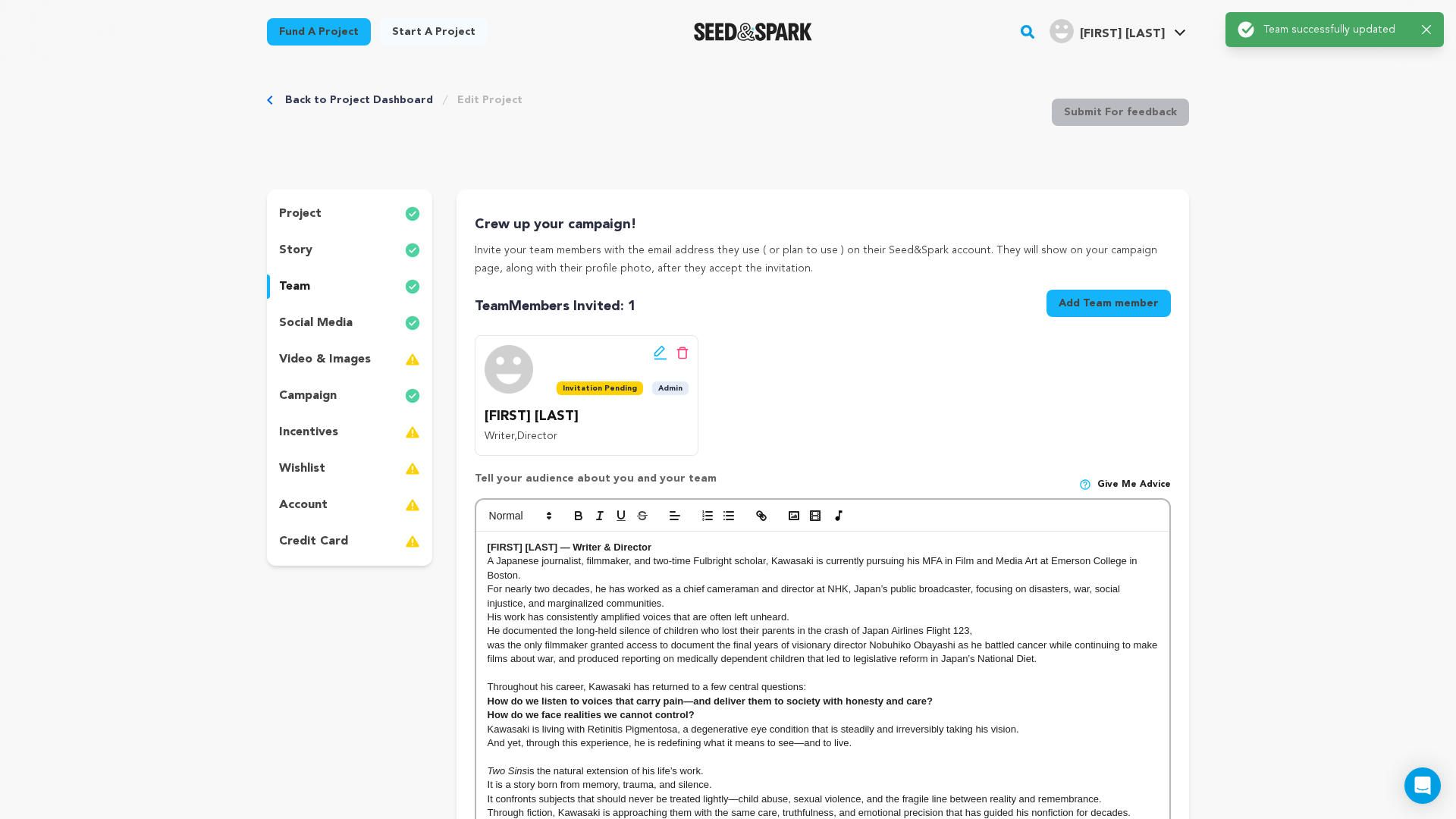 scroll, scrollTop: 0, scrollLeft: 0, axis: both 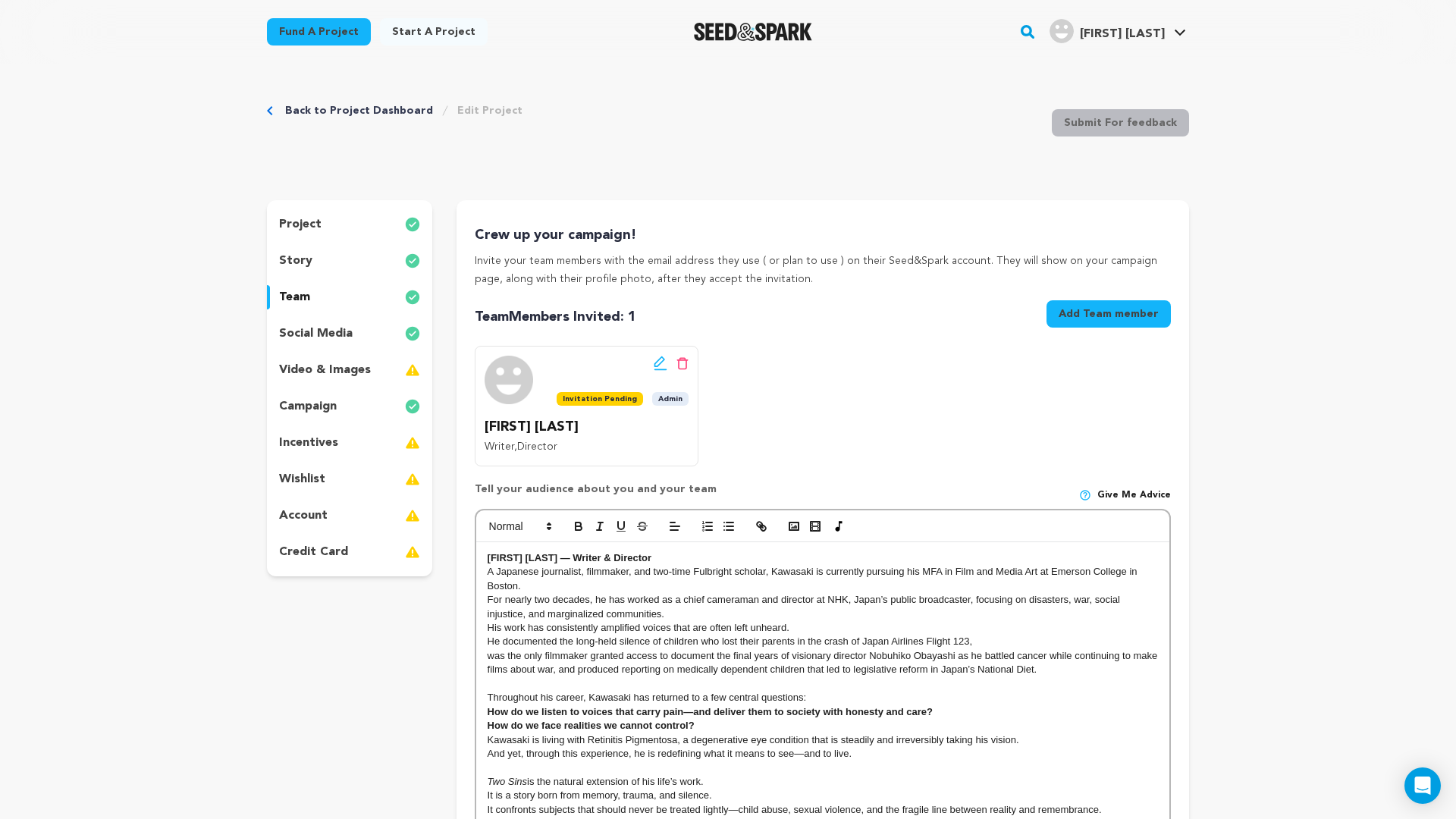click on "social media" at bounding box center [315, 334] 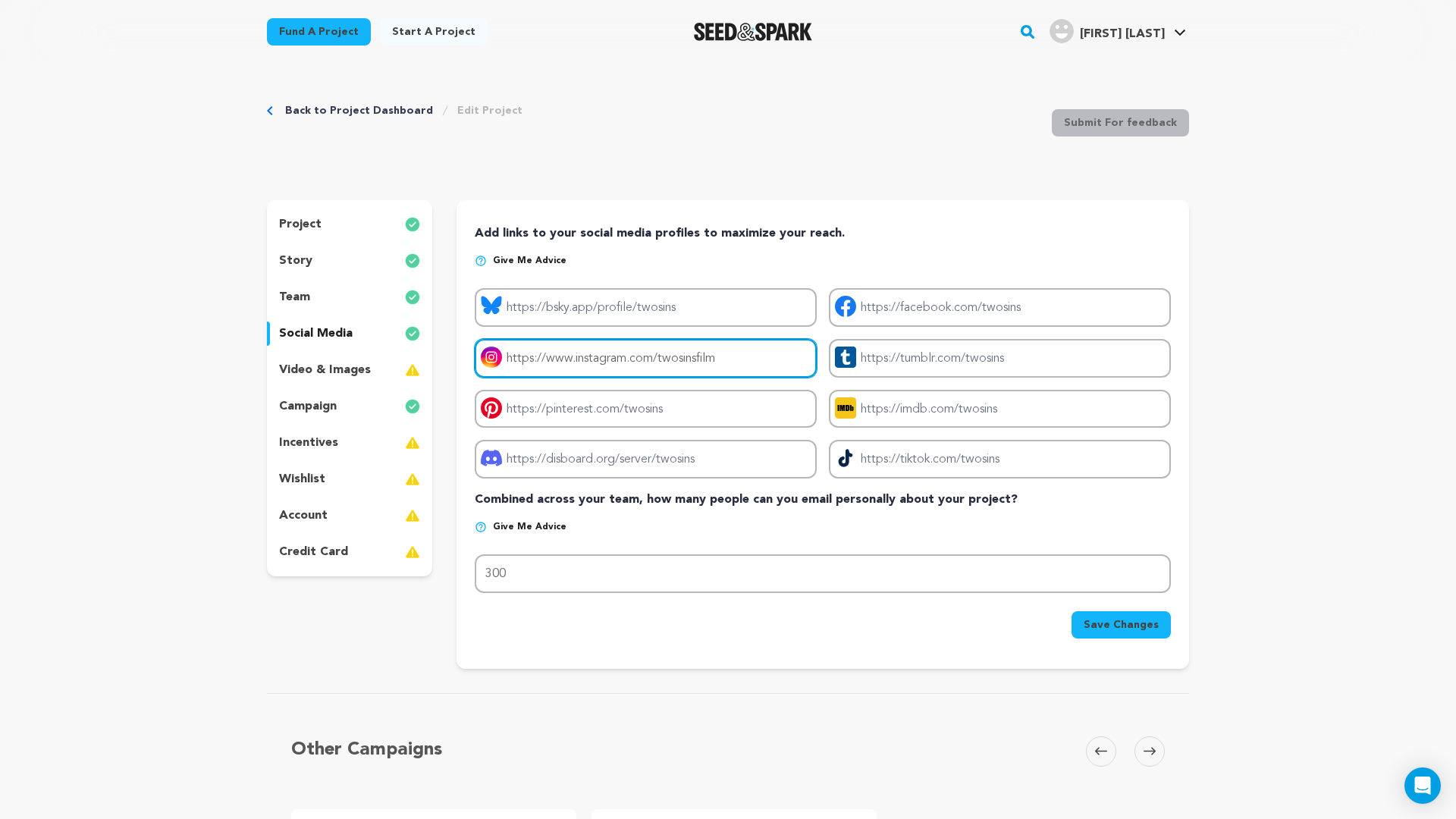 drag, startPoint x: 731, startPoint y: 356, endPoint x: 462, endPoint y: 352, distance: 269.02974 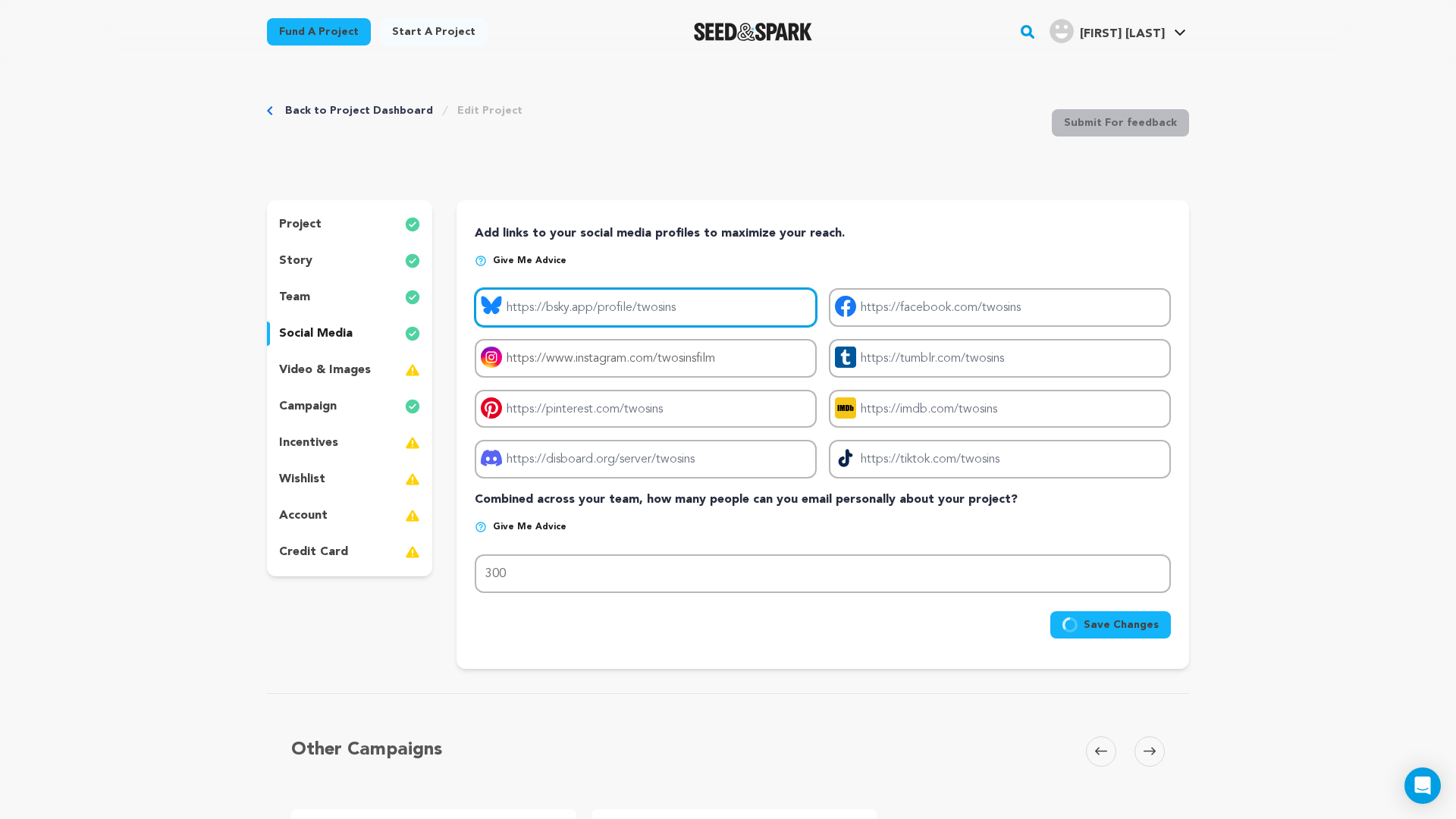 click on "Project bluesky link" at bounding box center (645, 307) 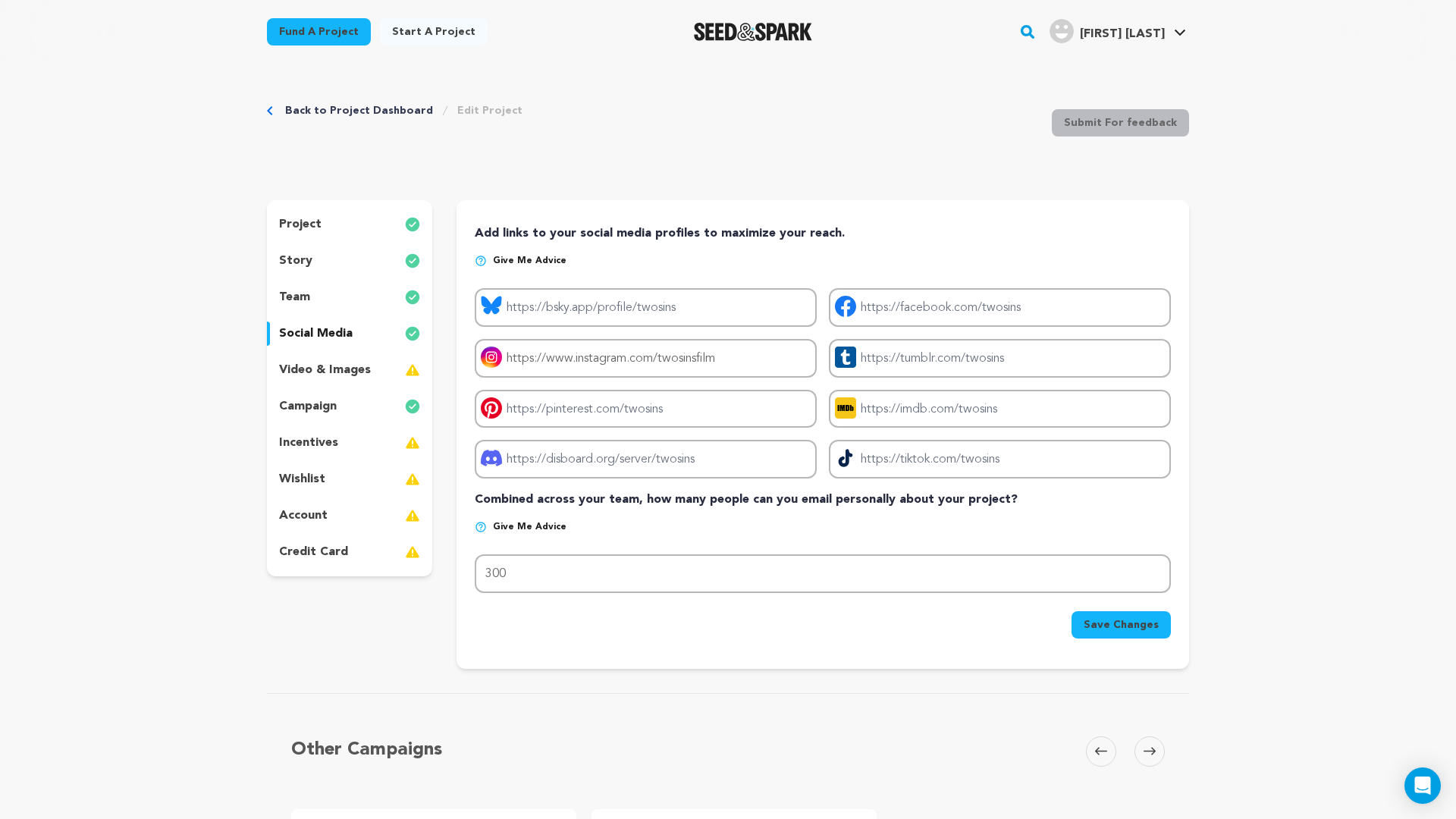 click 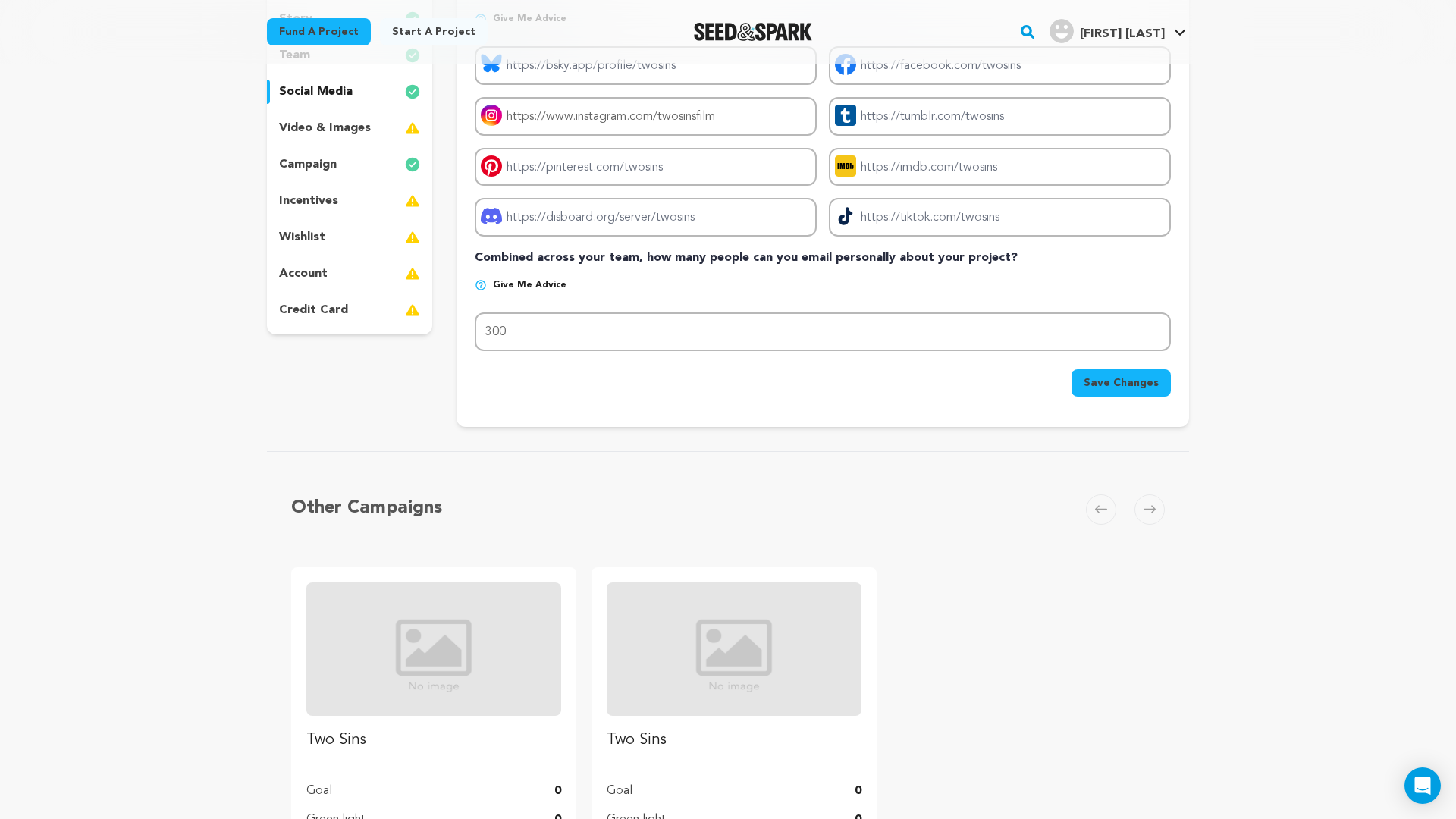 scroll, scrollTop: 252, scrollLeft: 0, axis: vertical 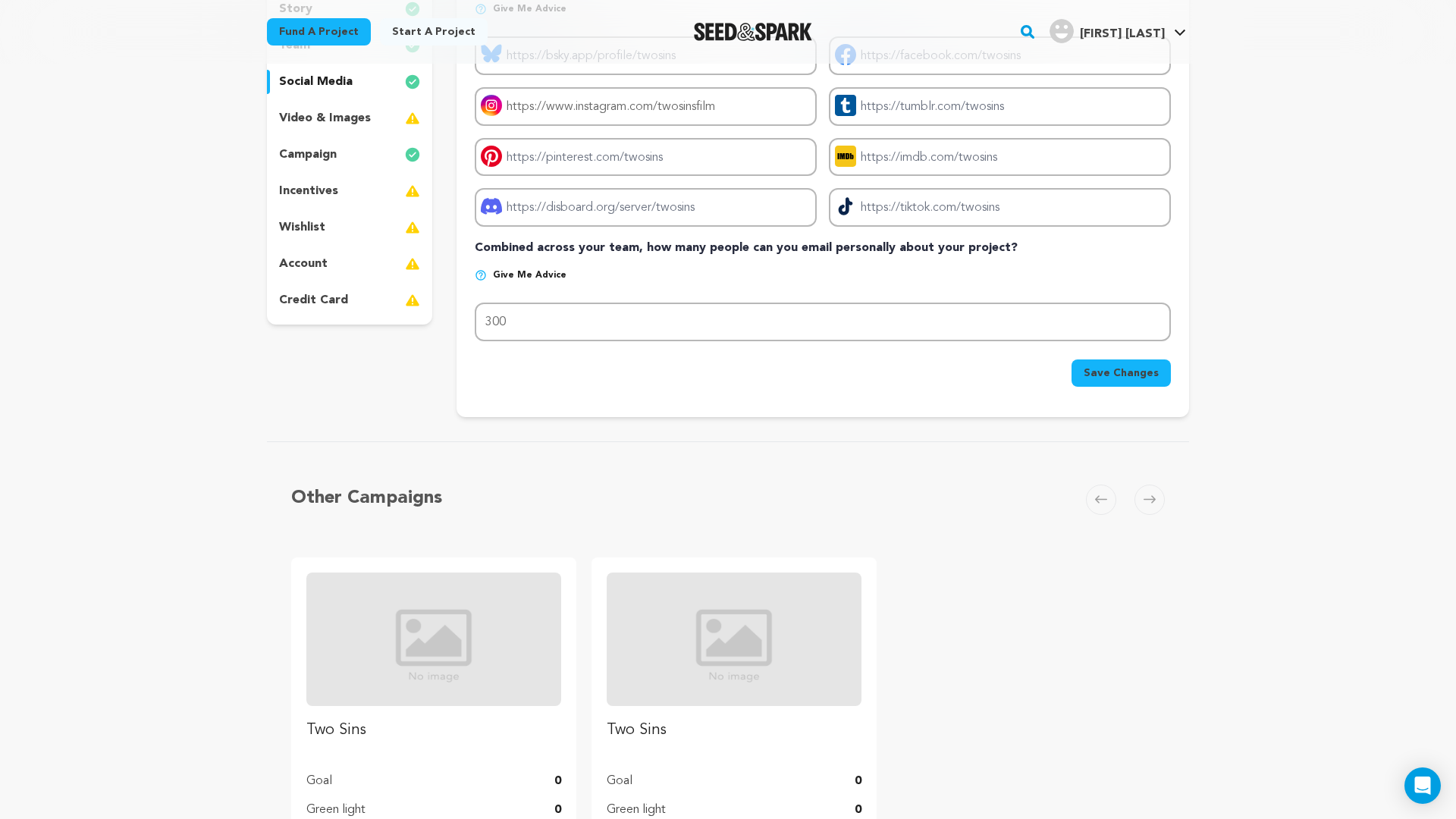 click on "Save Changes" at bounding box center [1121, 373] 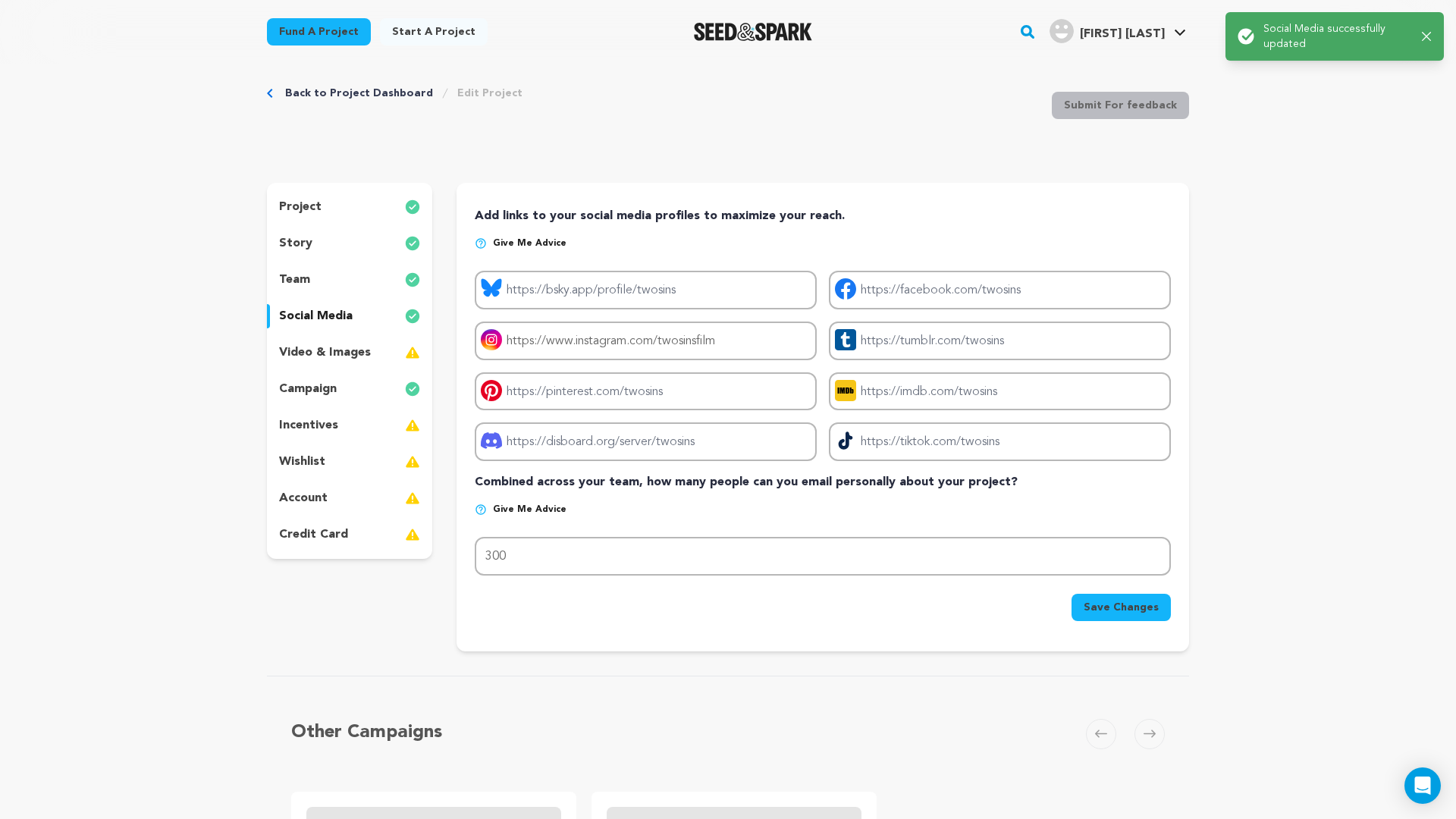 scroll, scrollTop: 0, scrollLeft: 0, axis: both 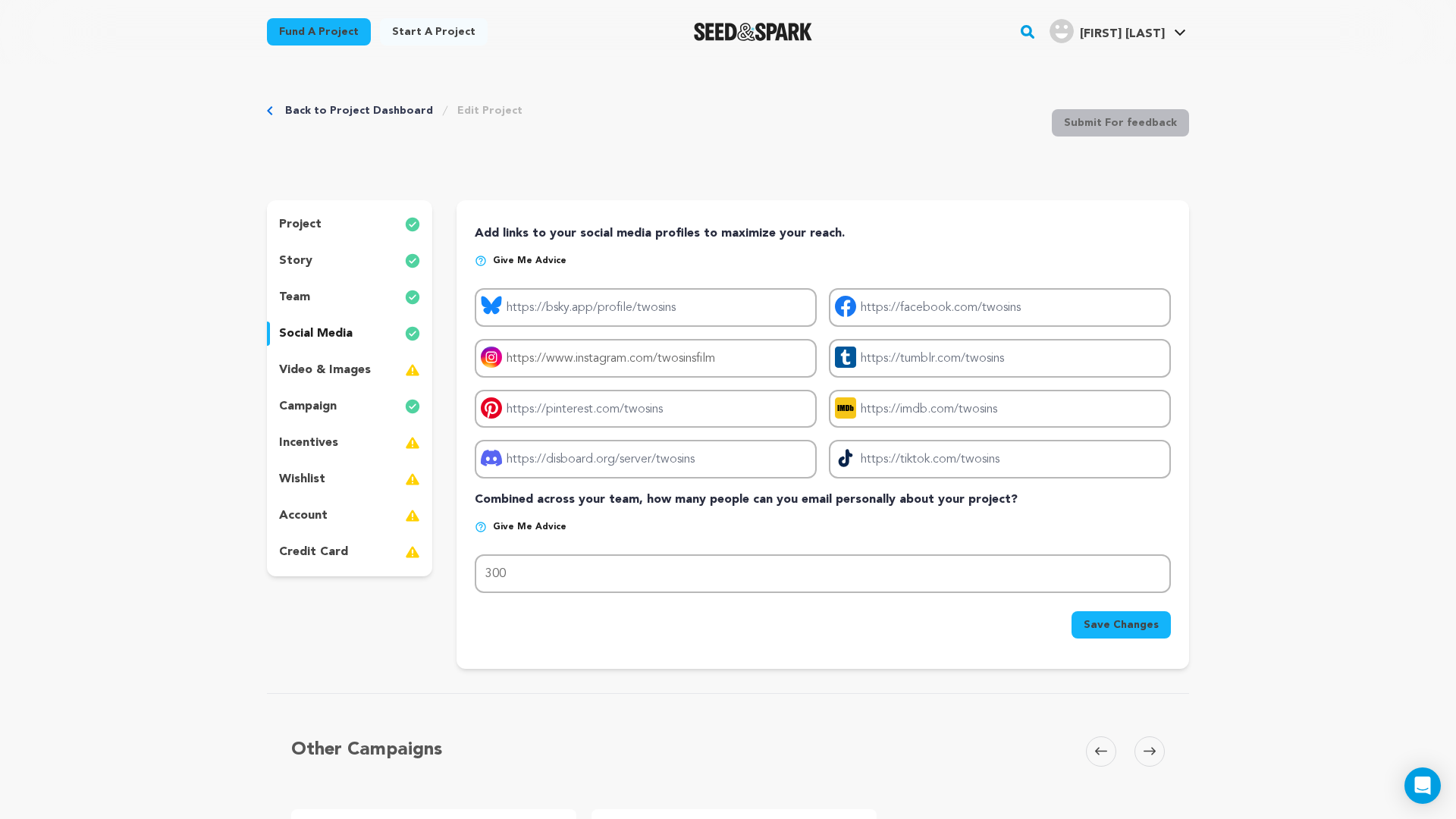 click on "video & images" at bounding box center [325, 370] 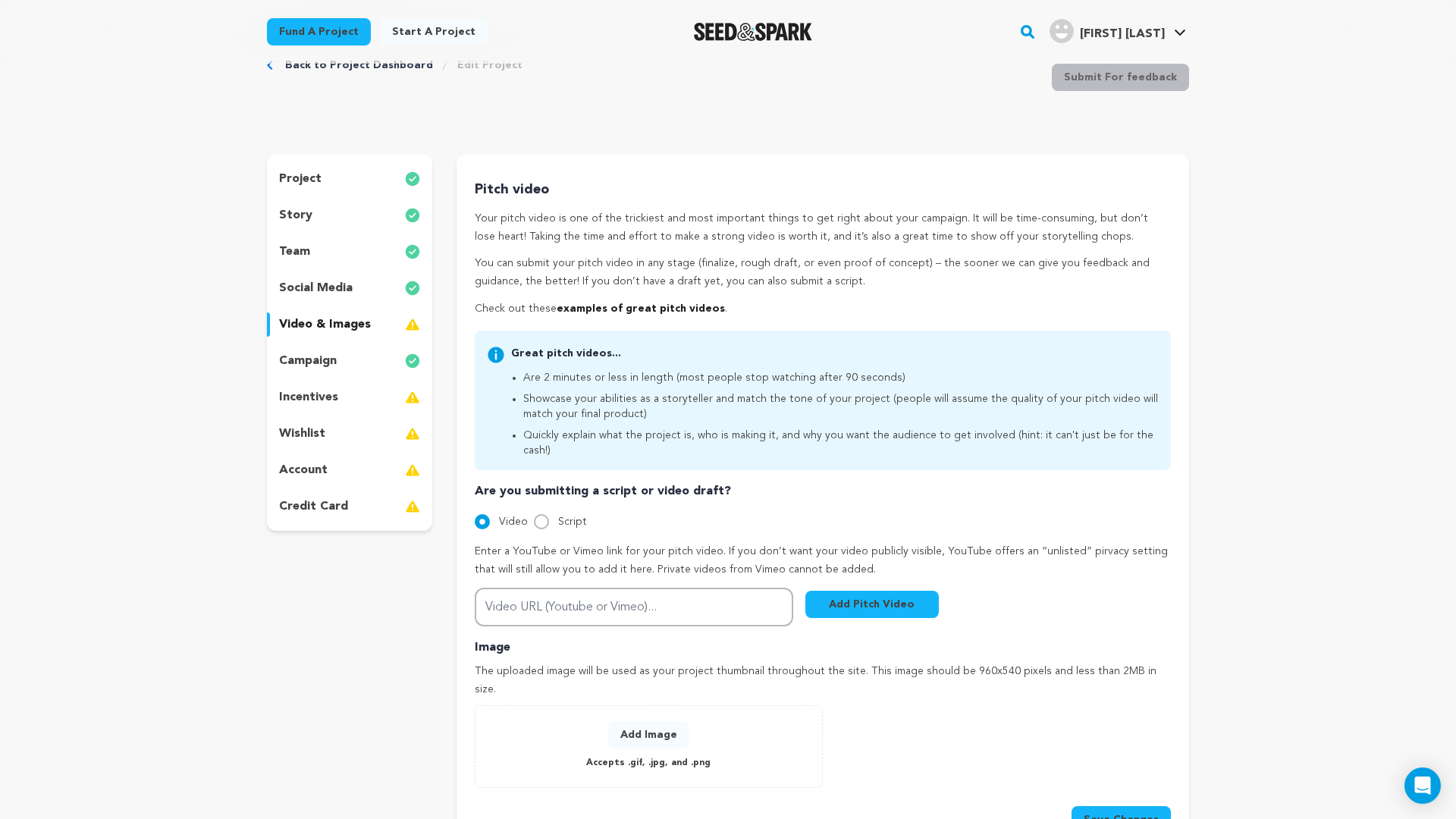 scroll, scrollTop: 42, scrollLeft: 0, axis: vertical 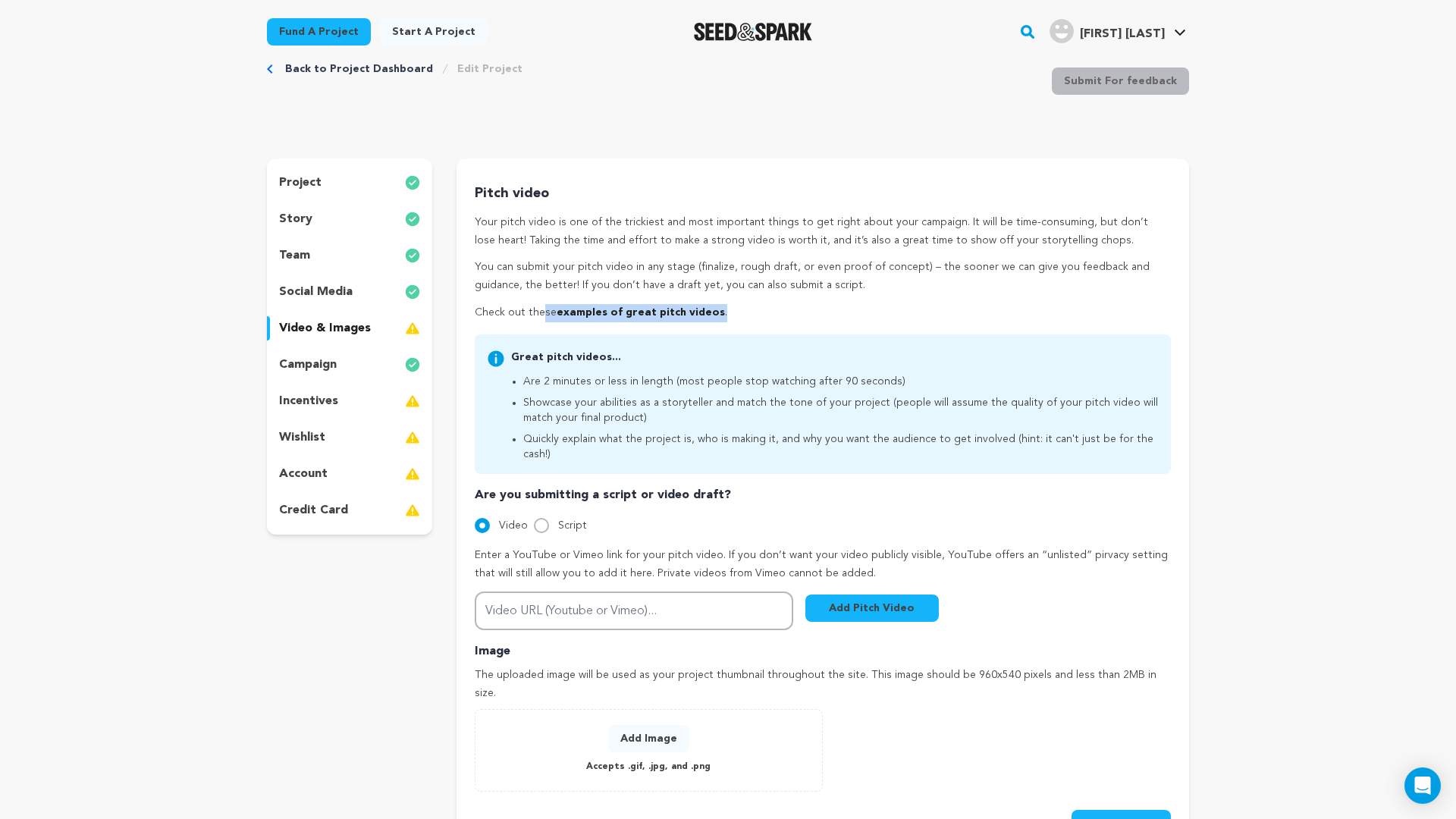 drag, startPoint x: 475, startPoint y: 312, endPoint x: 711, endPoint y: 320, distance: 236.13555 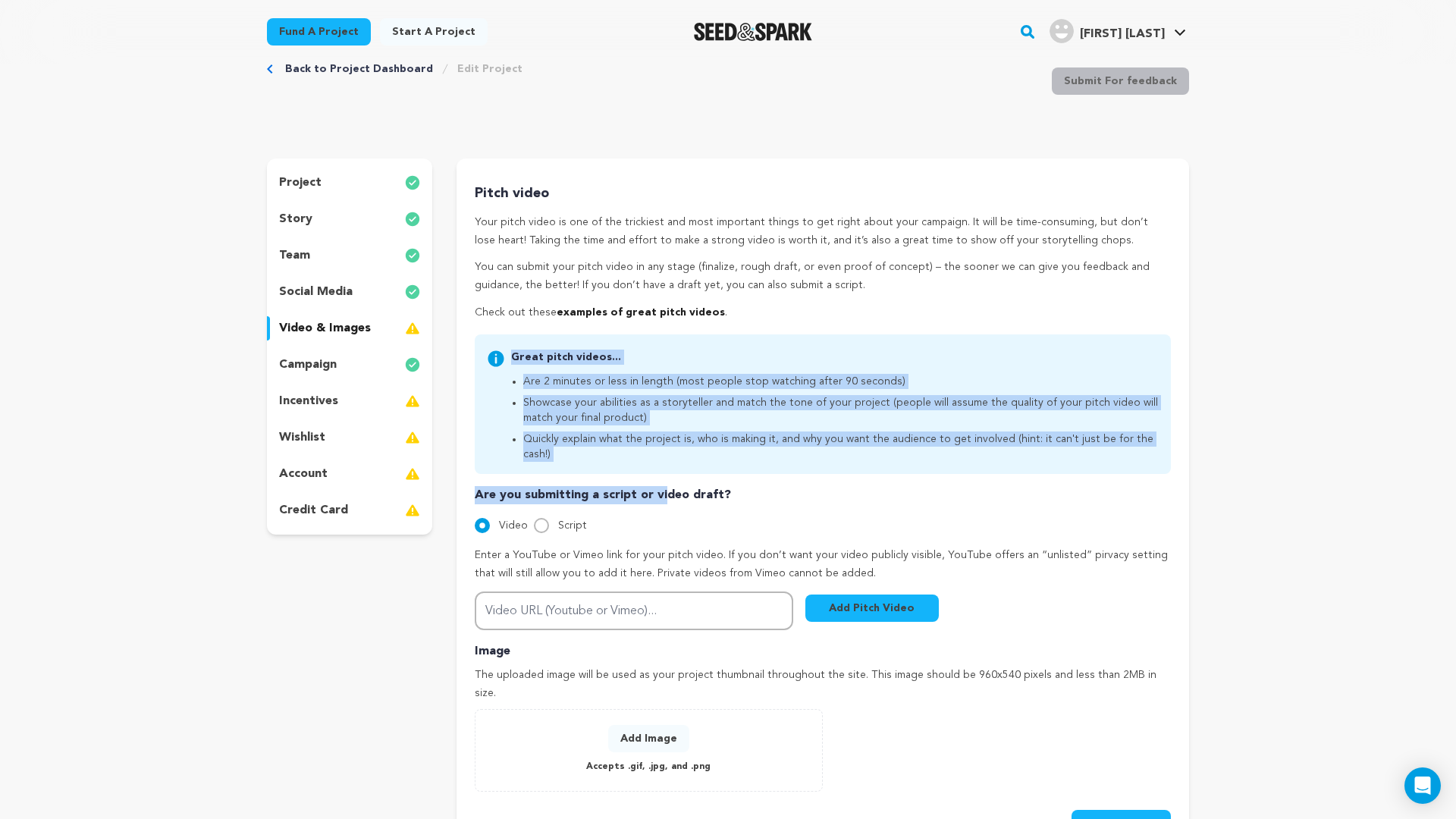 drag, startPoint x: 505, startPoint y: 347, endPoint x: 660, endPoint y: 479, distance: 203.59027 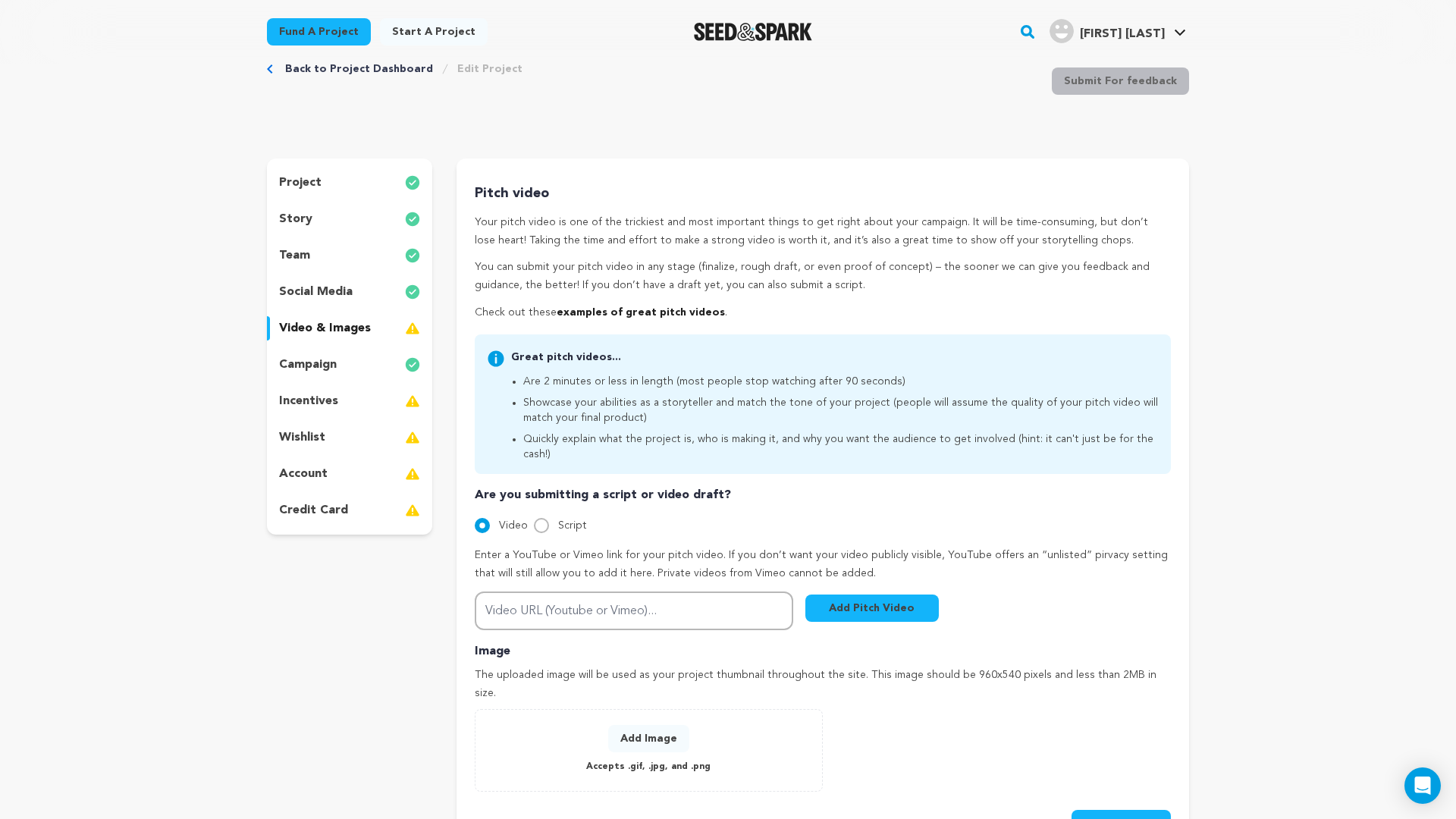 scroll, scrollTop: 0, scrollLeft: 0, axis: both 